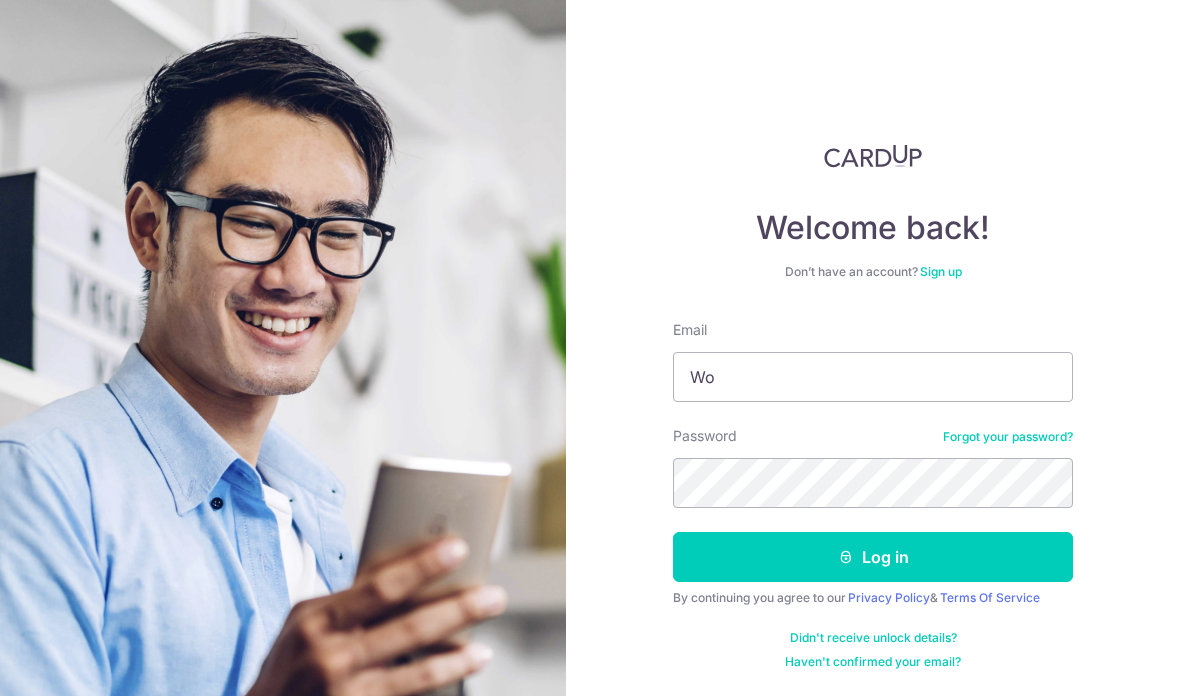 scroll, scrollTop: 262, scrollLeft: 0, axis: vertical 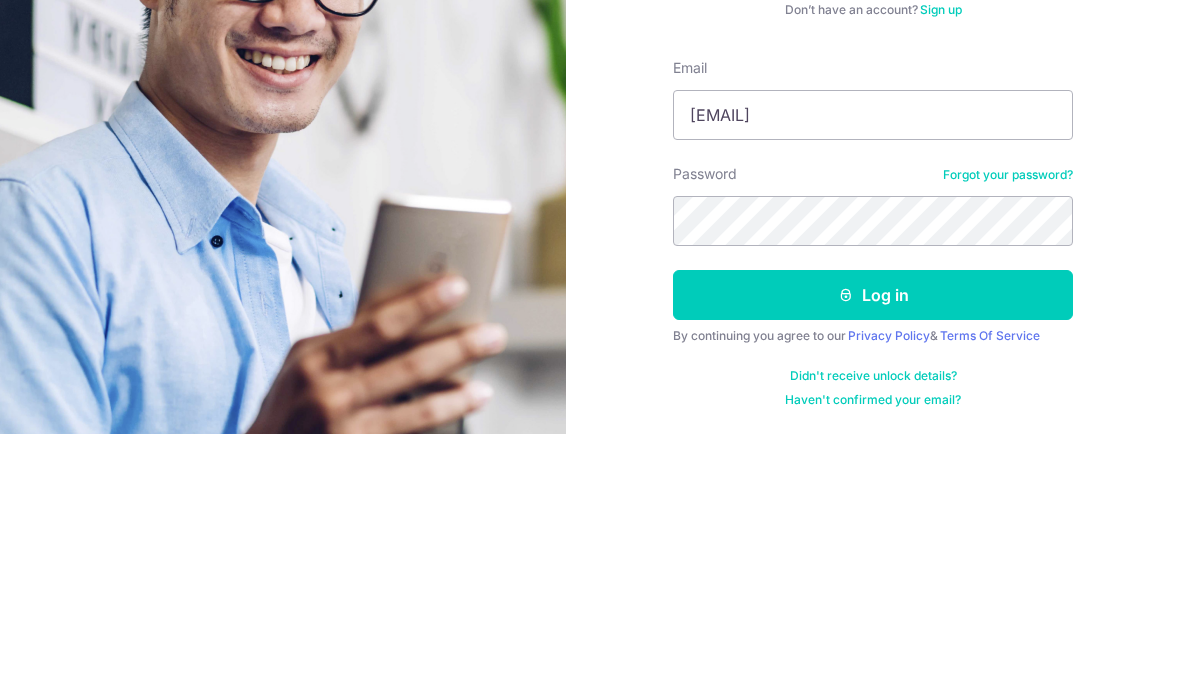type on "[USERNAME]@example.com" 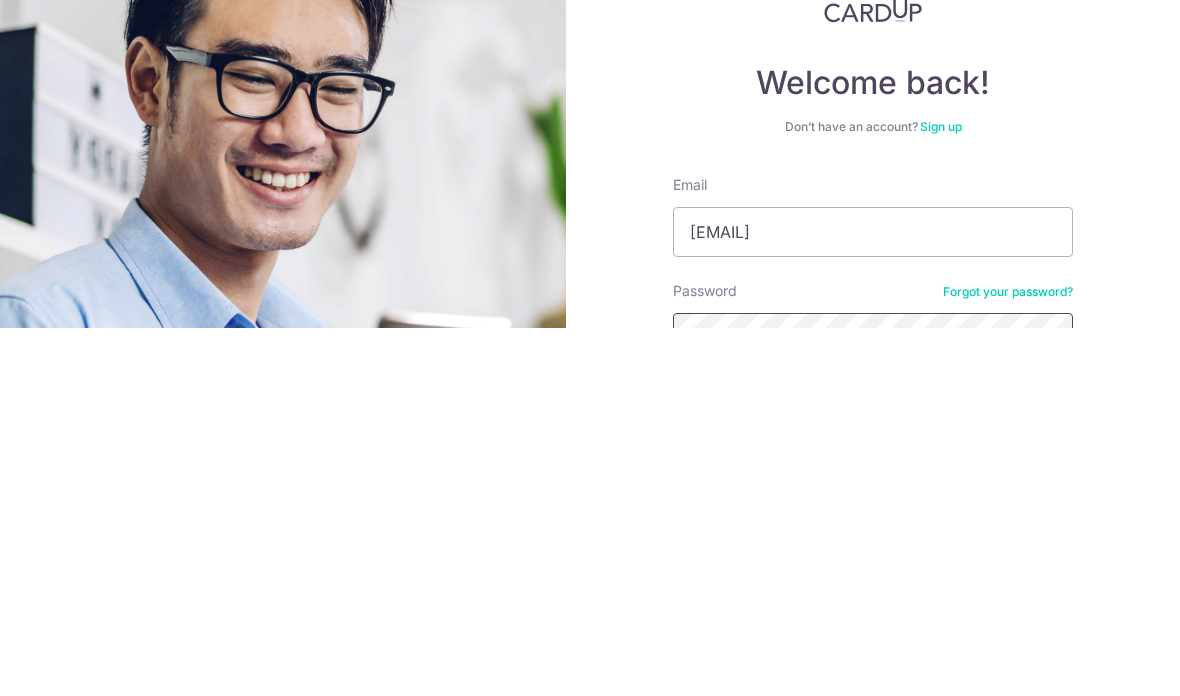 click on "Log in" at bounding box center [873, 780] 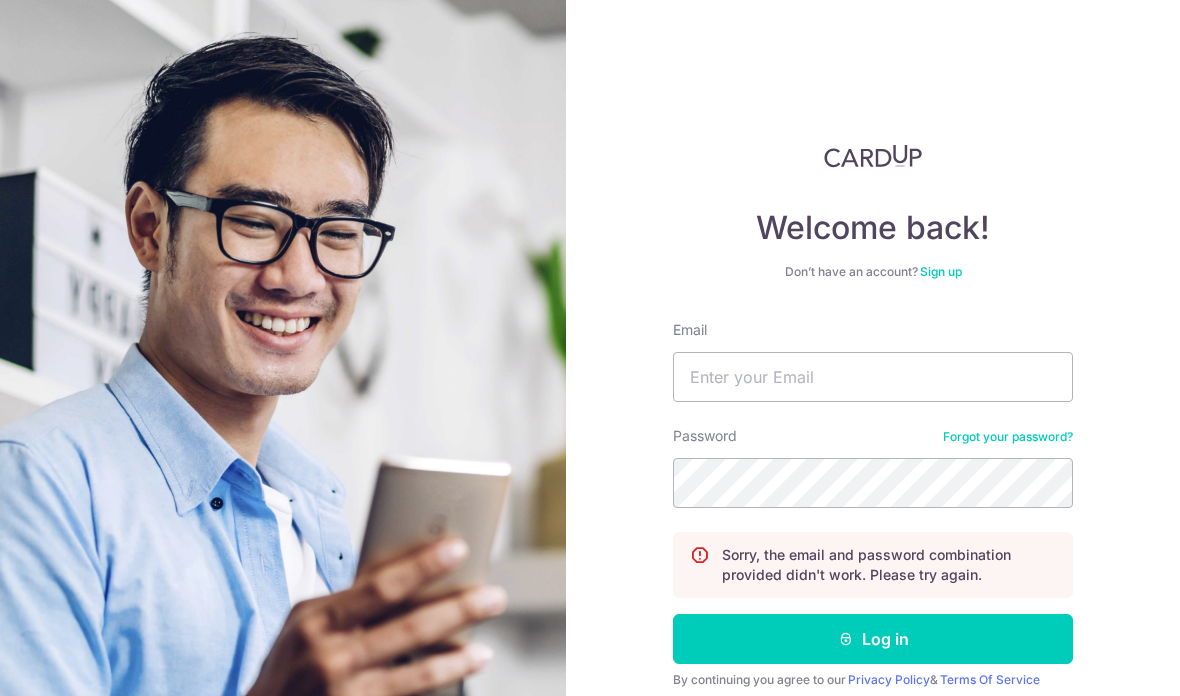 scroll, scrollTop: 0, scrollLeft: 0, axis: both 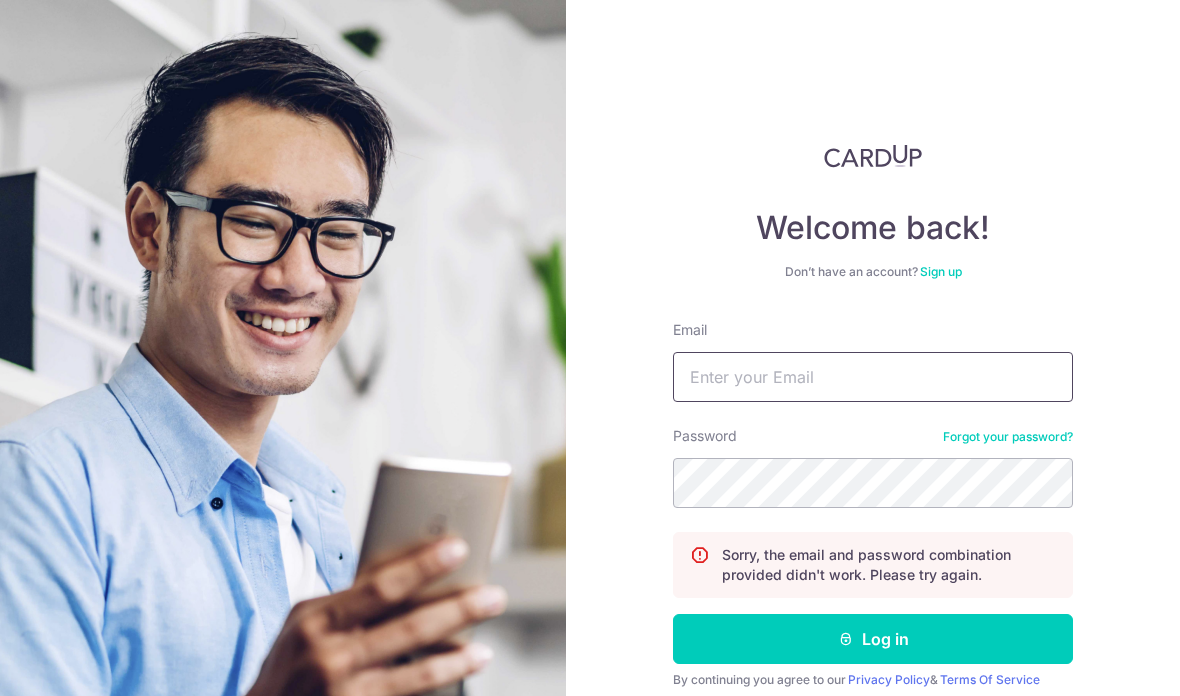 click on "Email" at bounding box center [873, 377] 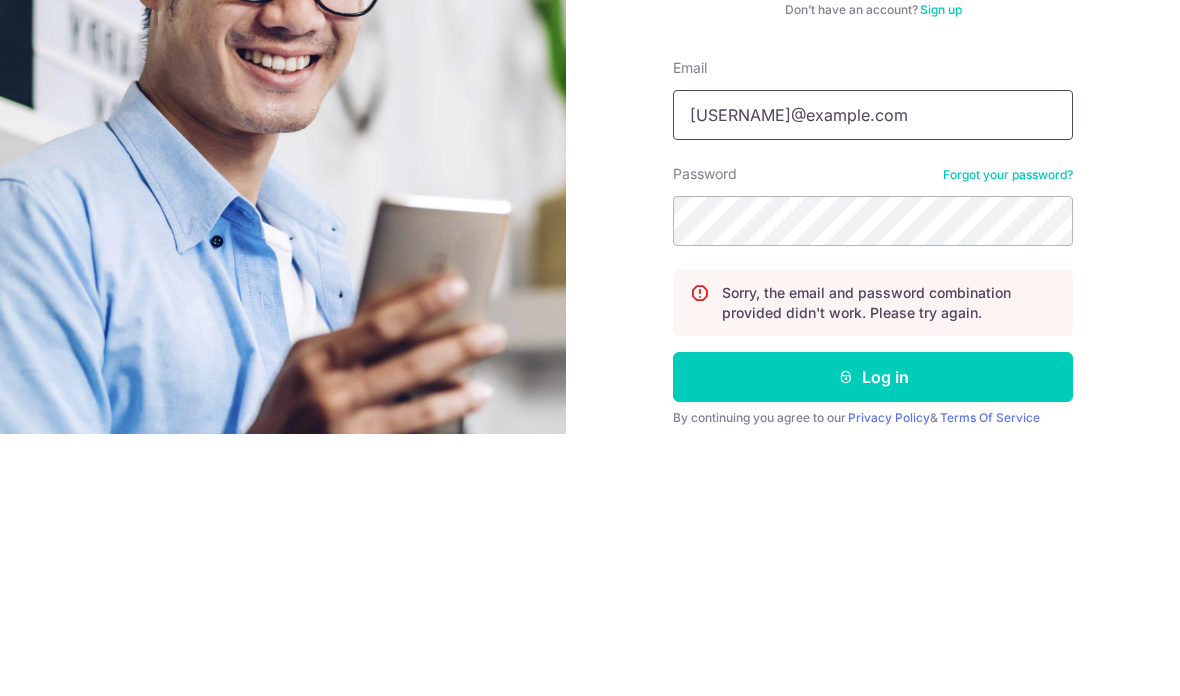type on "[USERNAME]@example.com" 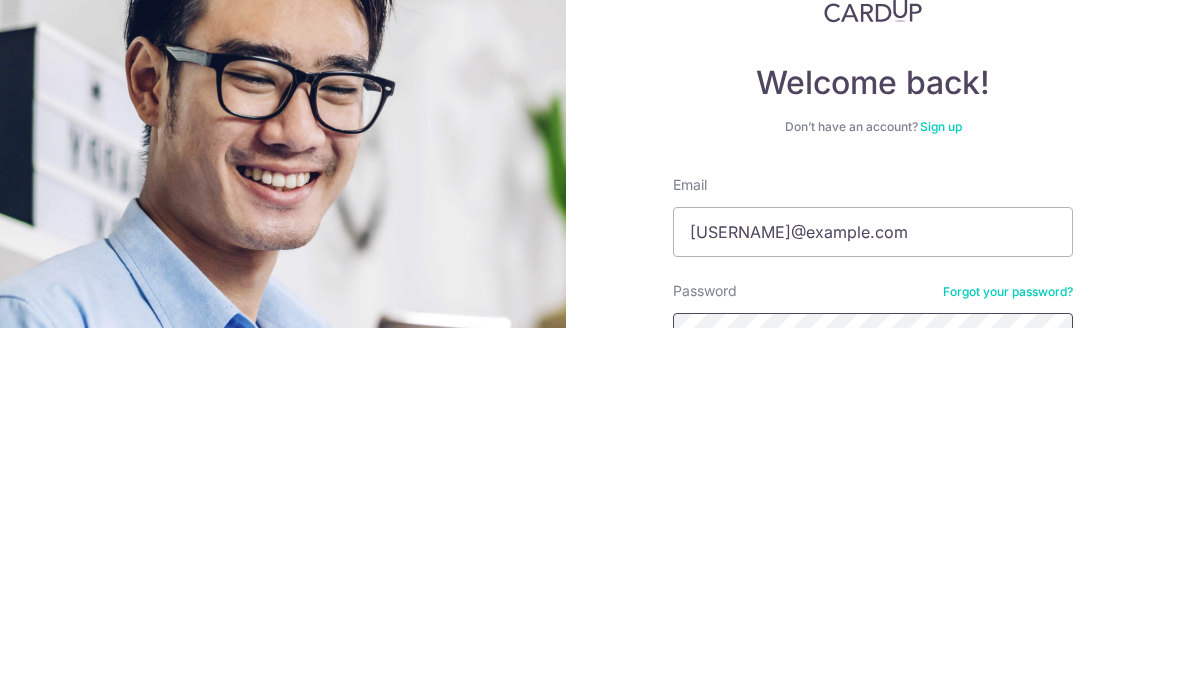 click on "Log in" at bounding box center (873, 862) 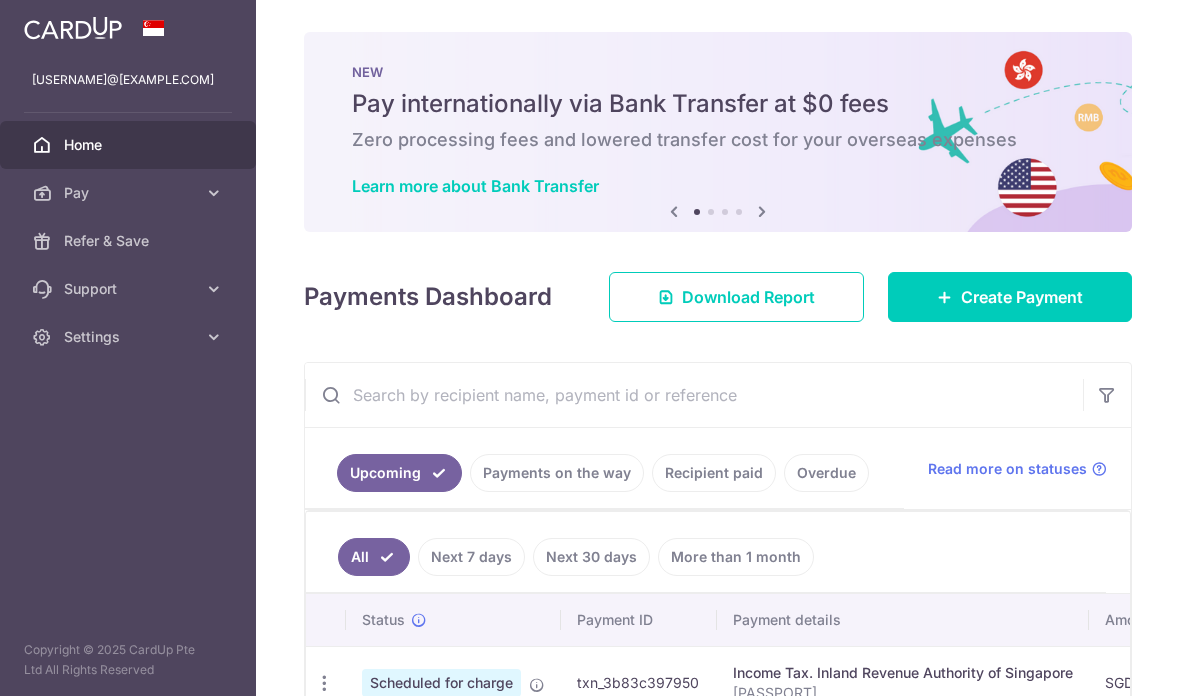 scroll, scrollTop: 0, scrollLeft: 0, axis: both 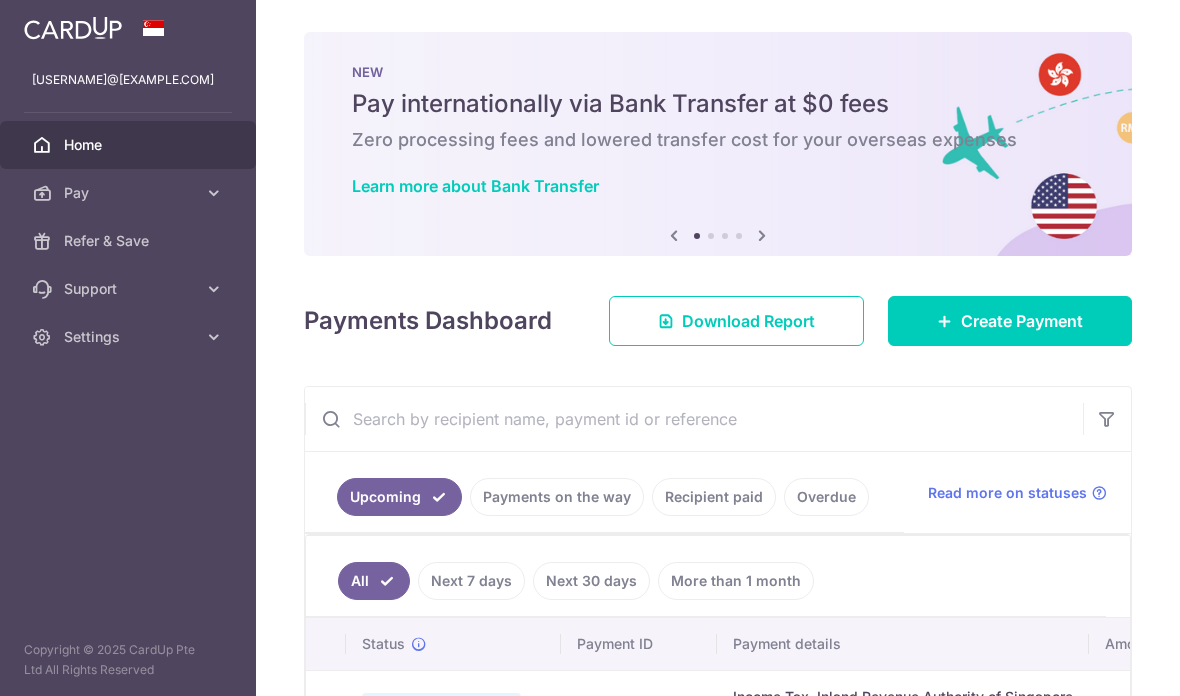 click on "Create Payment" at bounding box center (1022, 321) 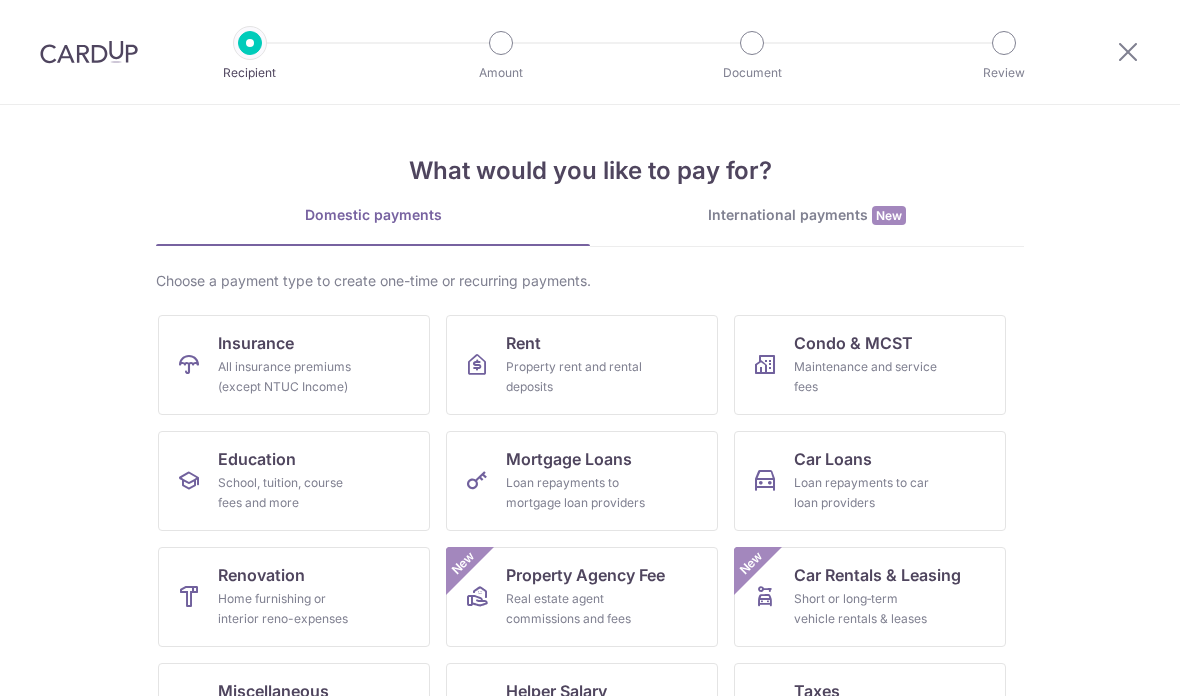 scroll, scrollTop: 0, scrollLeft: 0, axis: both 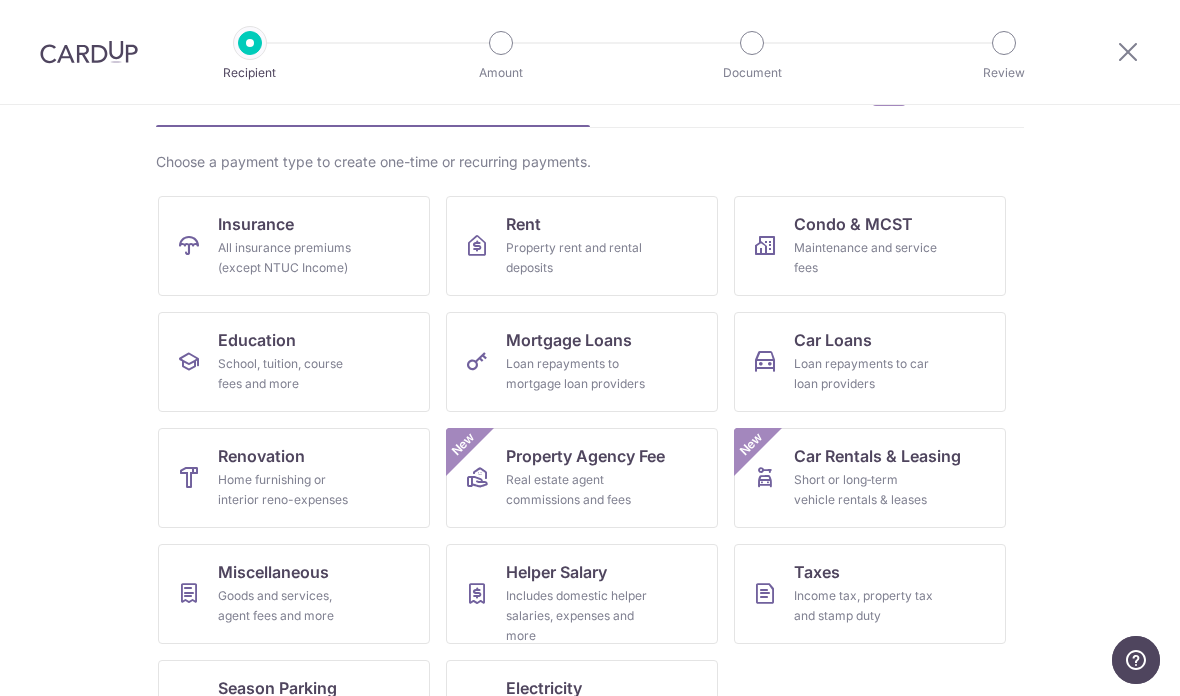click on "Home furnishing or interior reno-expenses" at bounding box center (290, 490) 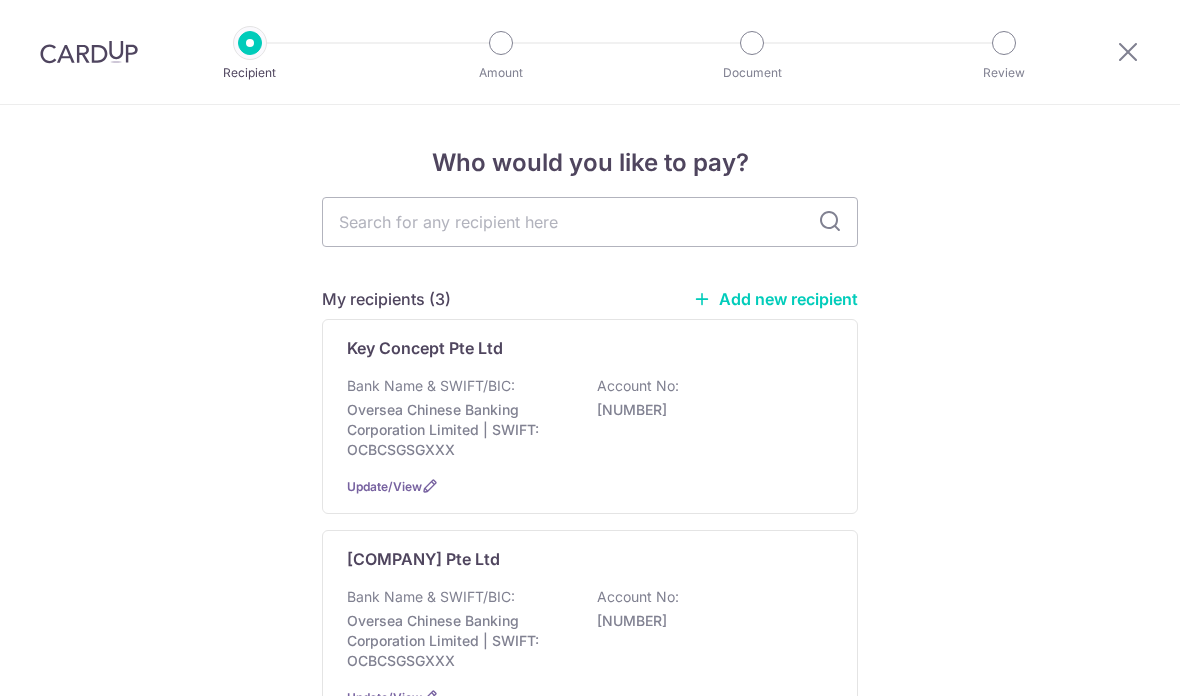 scroll, scrollTop: 0, scrollLeft: 0, axis: both 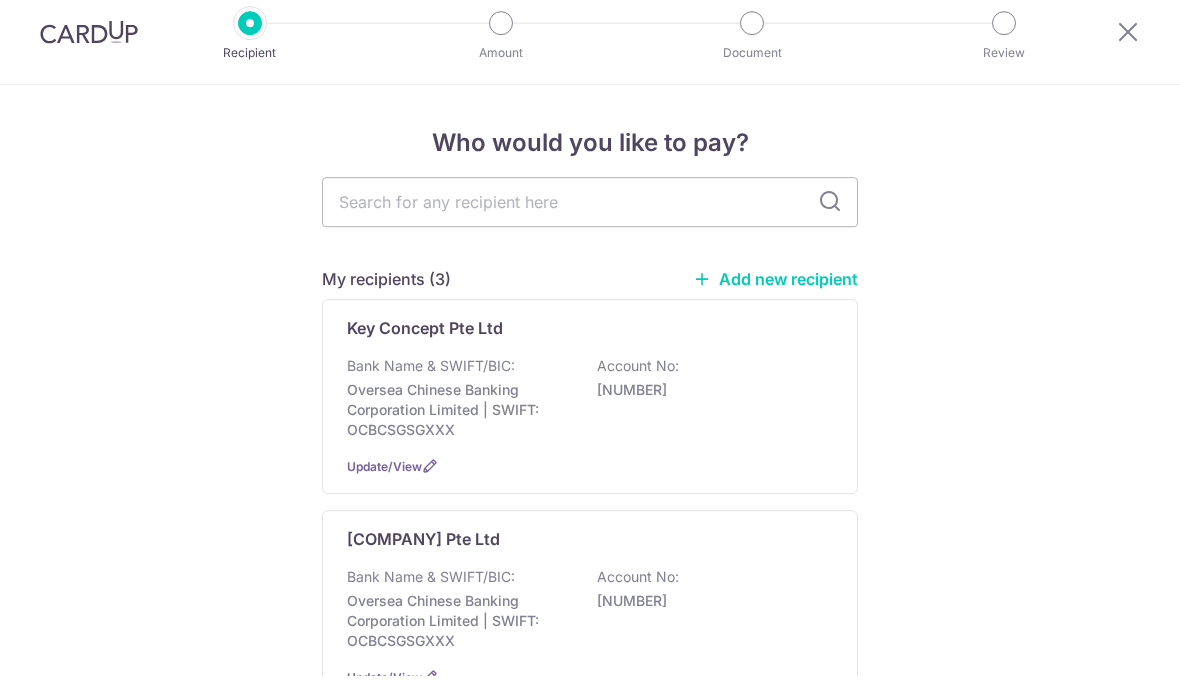 click at bounding box center [590, 222] 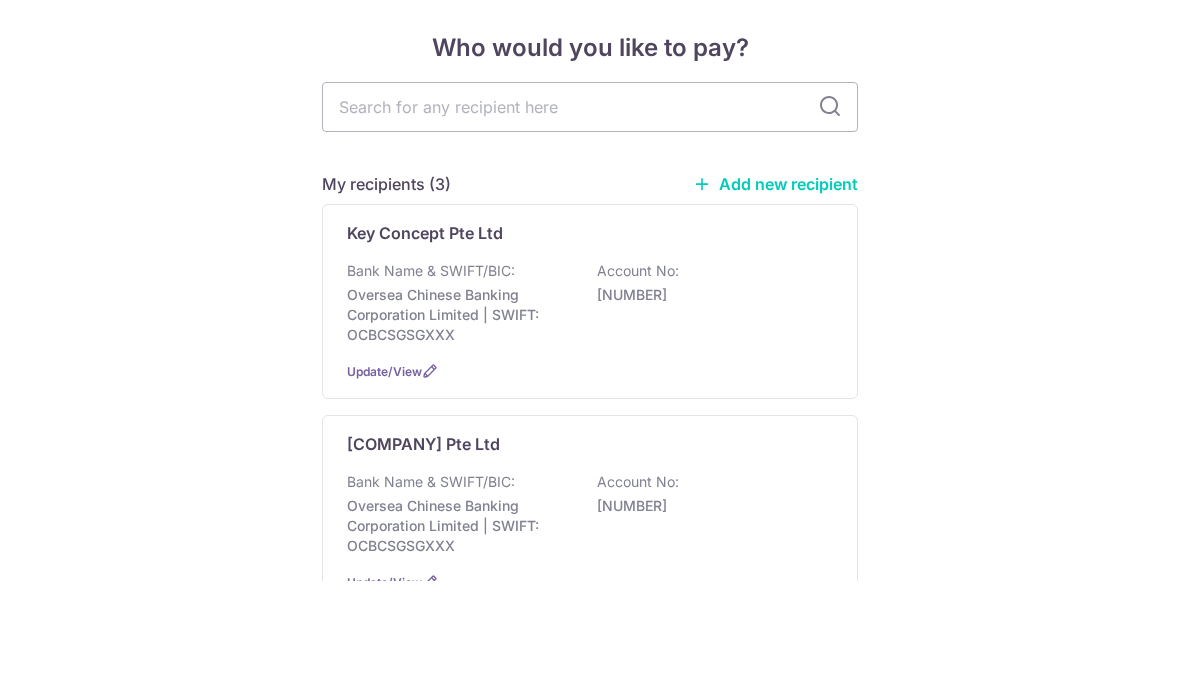 scroll, scrollTop: 0, scrollLeft: 0, axis: both 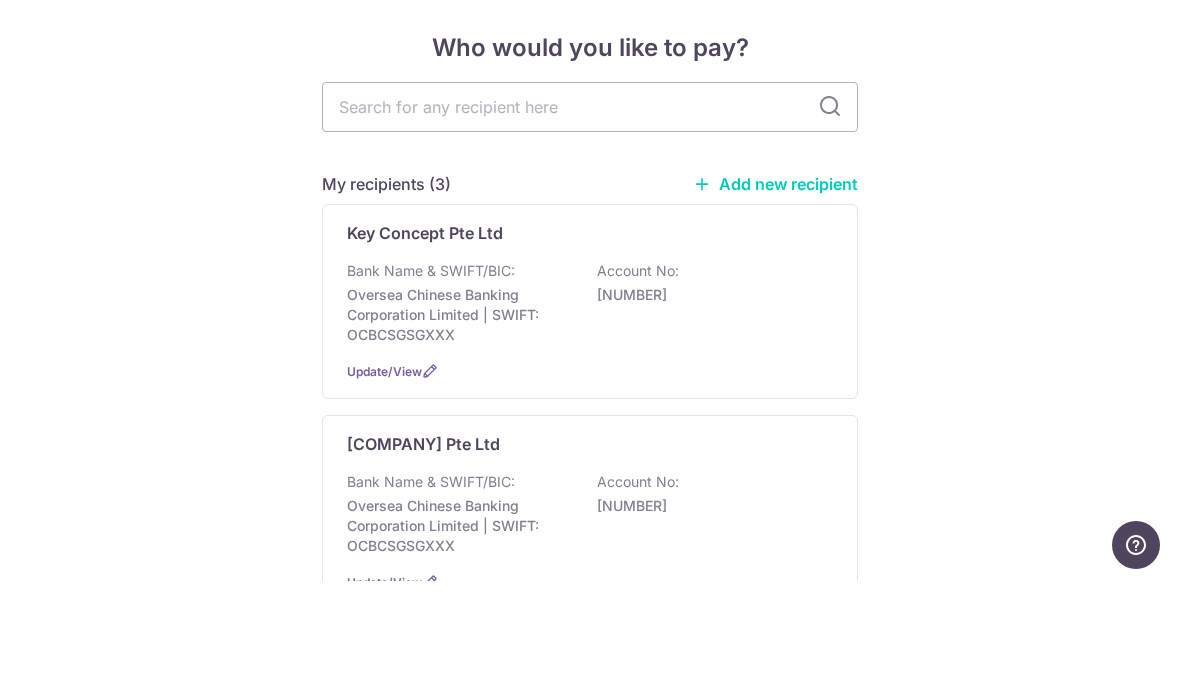 click on "Add new recipient" at bounding box center [775, 299] 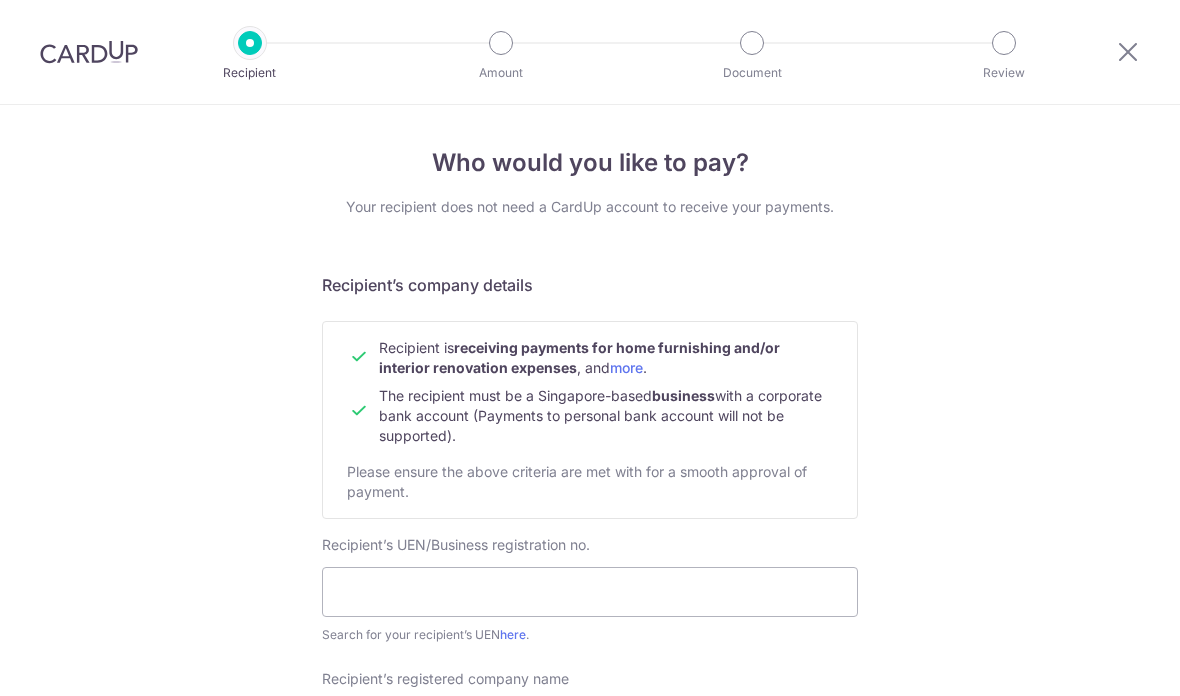 scroll, scrollTop: 0, scrollLeft: 0, axis: both 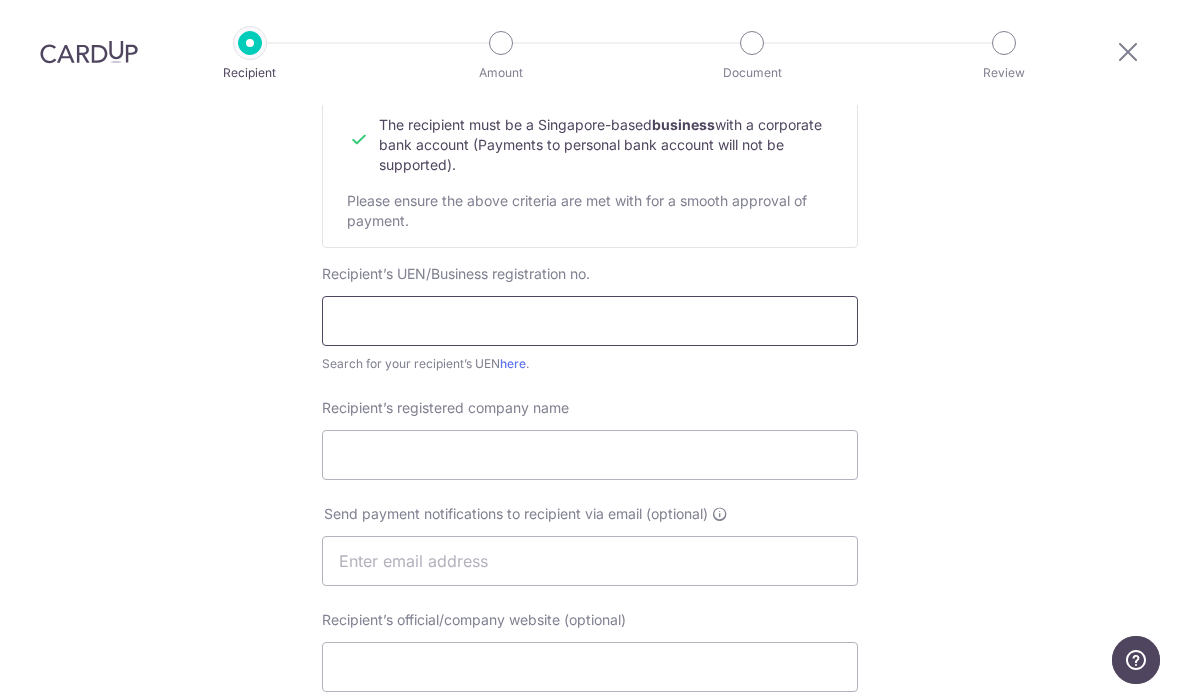 click at bounding box center (590, 321) 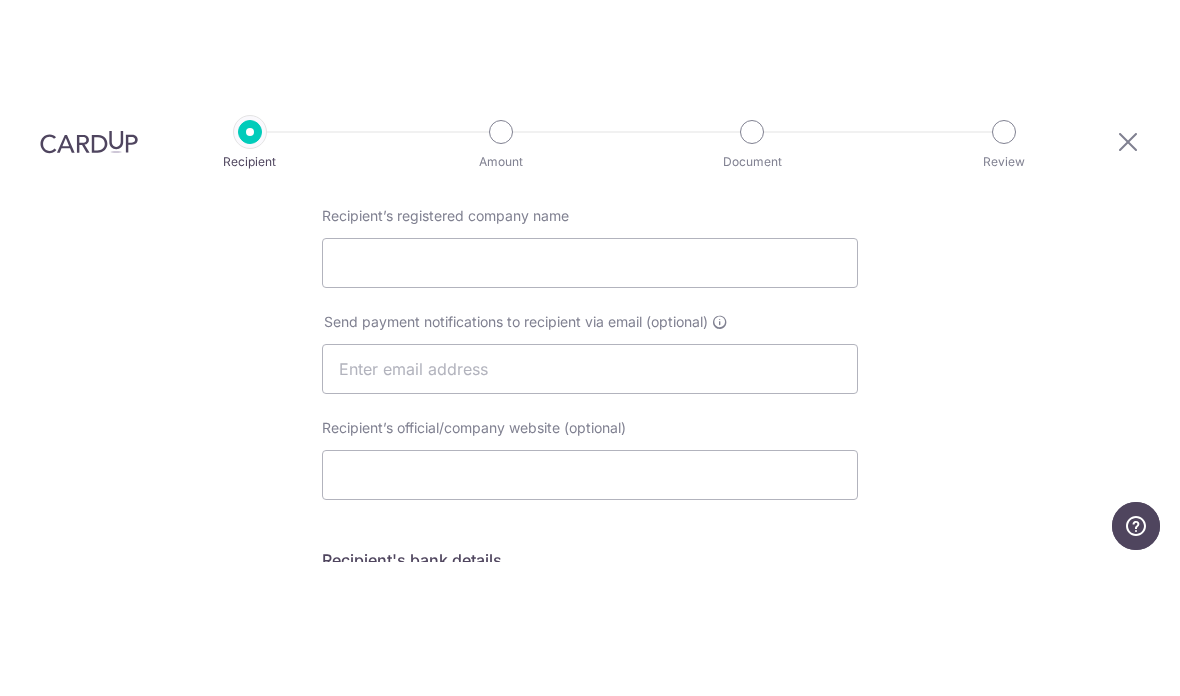 scroll, scrollTop: 569, scrollLeft: 0, axis: vertical 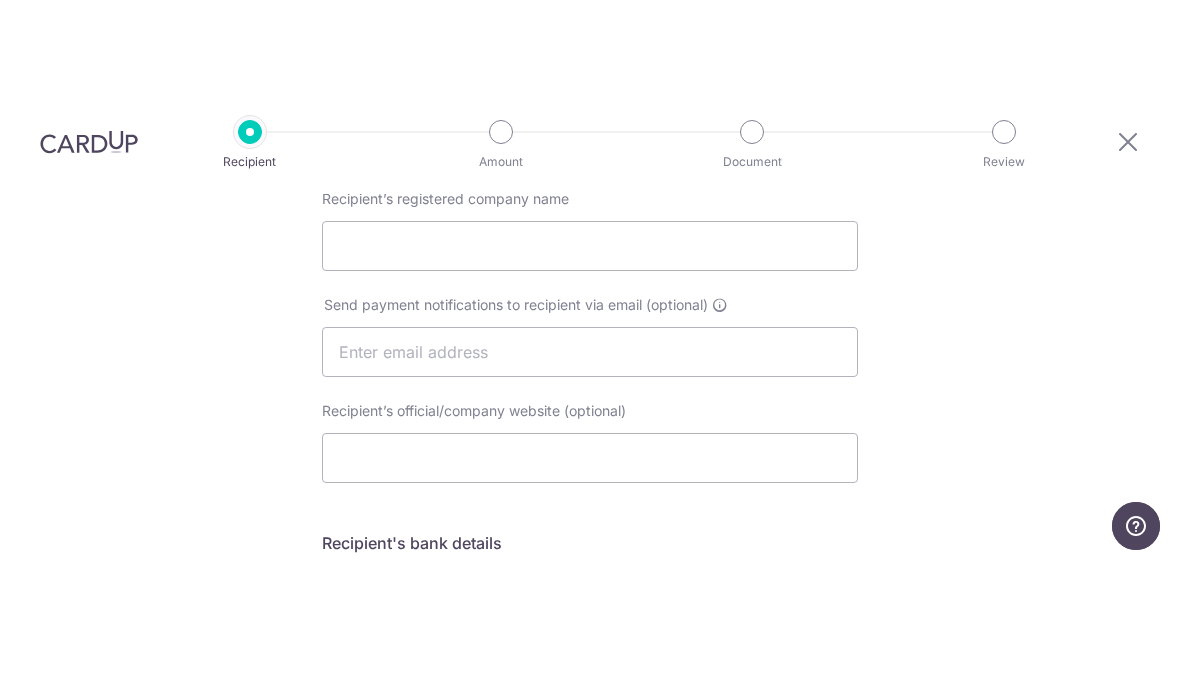 type on "202408102K" 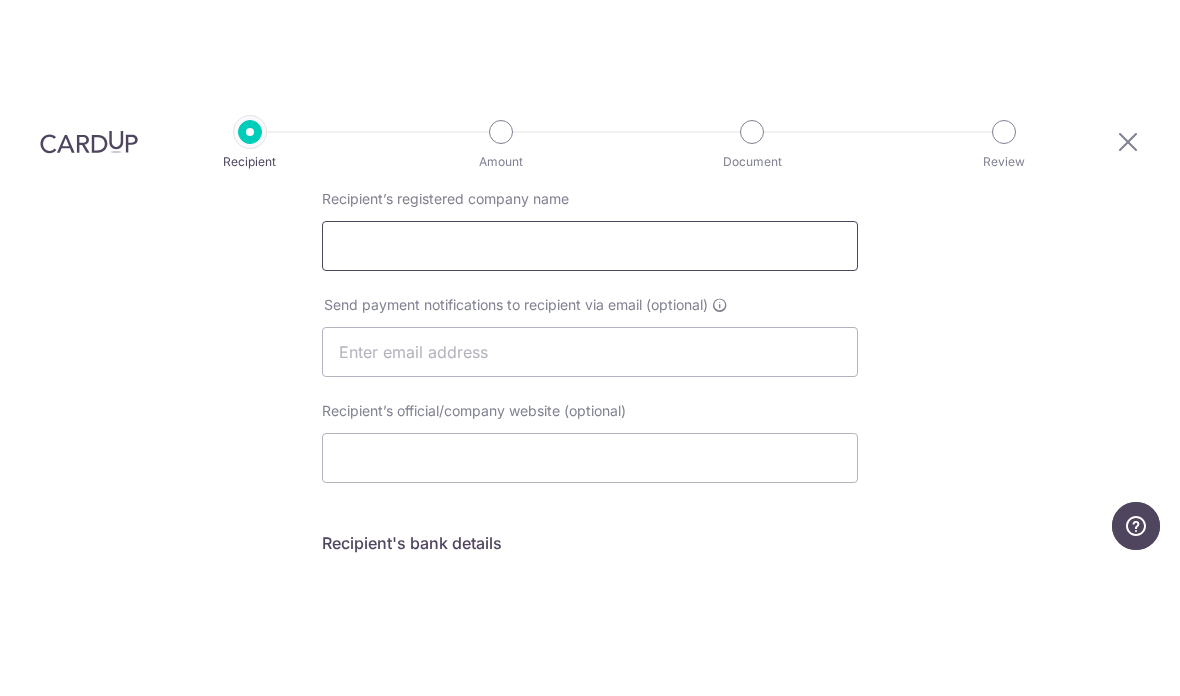 click on "Recipient’s registered company name" at bounding box center [590, 380] 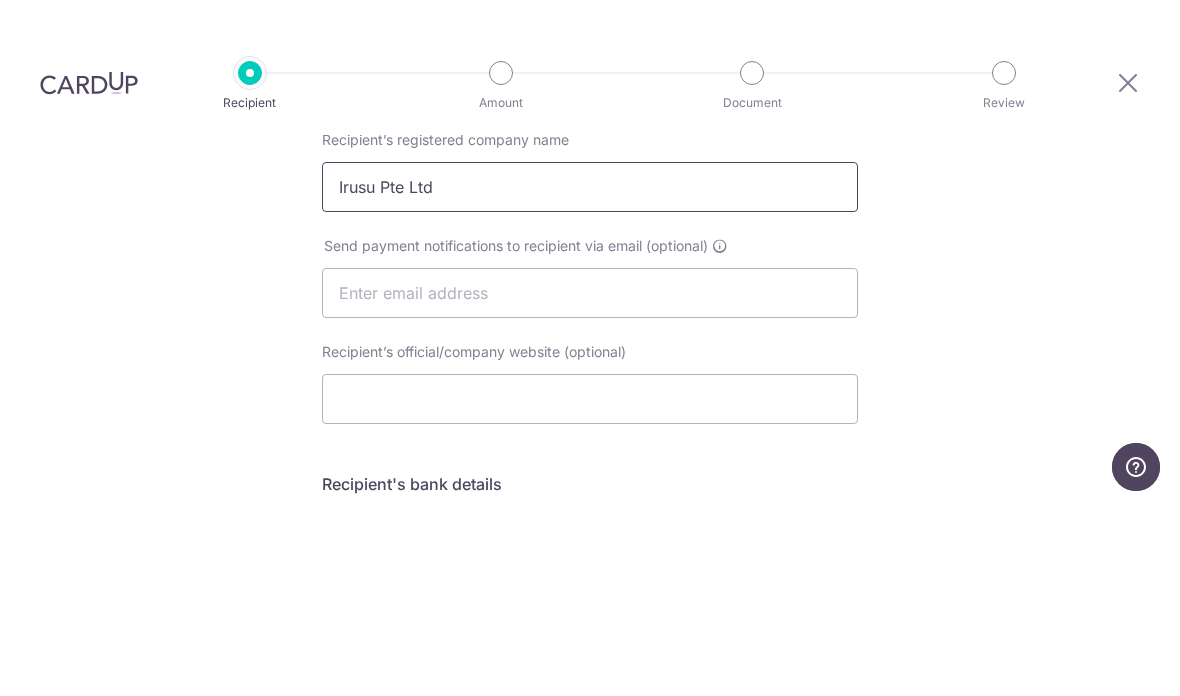 type on "Irusu Pte Ltd" 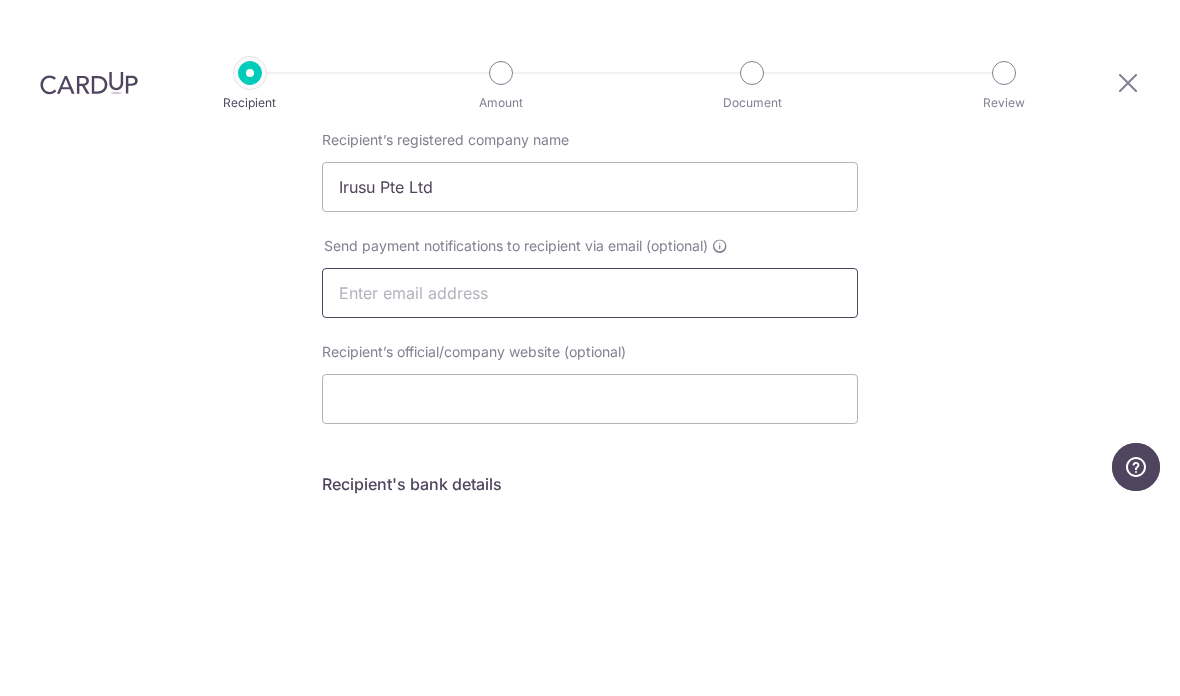 click at bounding box center (590, 486) 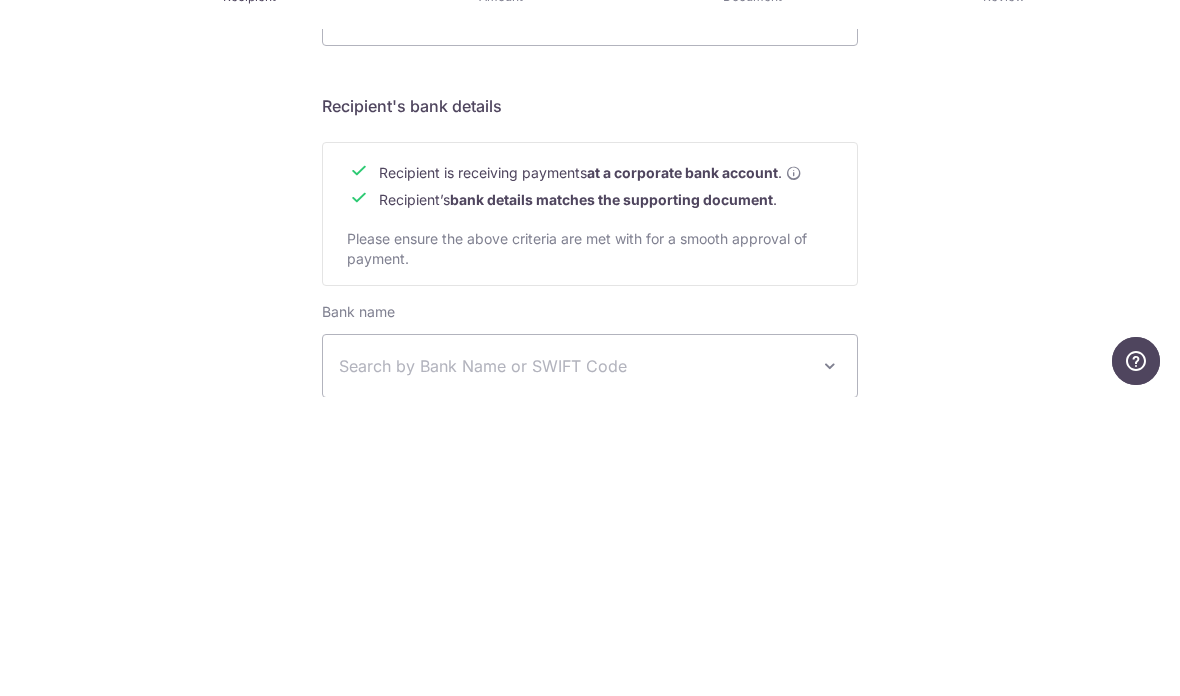 scroll, scrollTop: 841, scrollLeft: 0, axis: vertical 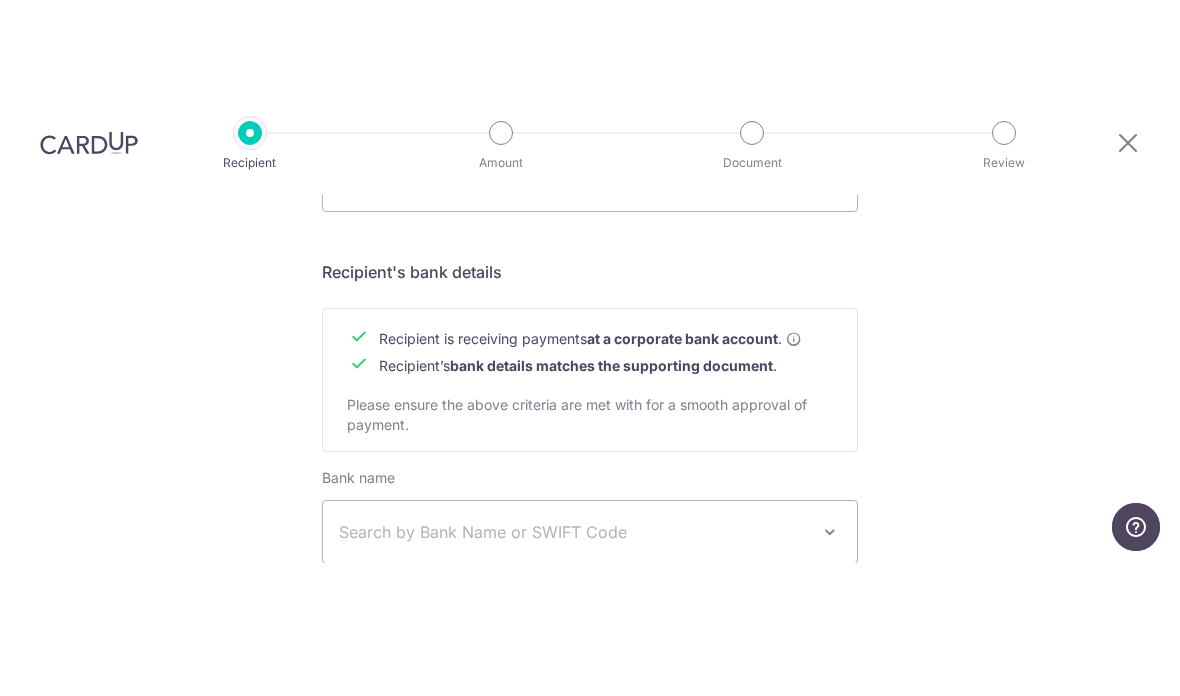 click on "Who would you like to pay?
Your recipient does not need a CardUp account to receive your payments.
Recipient’s company details
Recipient is  receiving payments for home furnishing and/or interior renovation expenses , and  more .
The recipient must be a Singapore-based  business  with a corporate bank account (Payments to personal bank account will not be supported).
Please ensure the above criteria are met with for a smooth approval of payment.
Recipient’s UEN/Business registration no.
202408102K
Search for your recipient’s UEN  here .
." at bounding box center (590, 239) 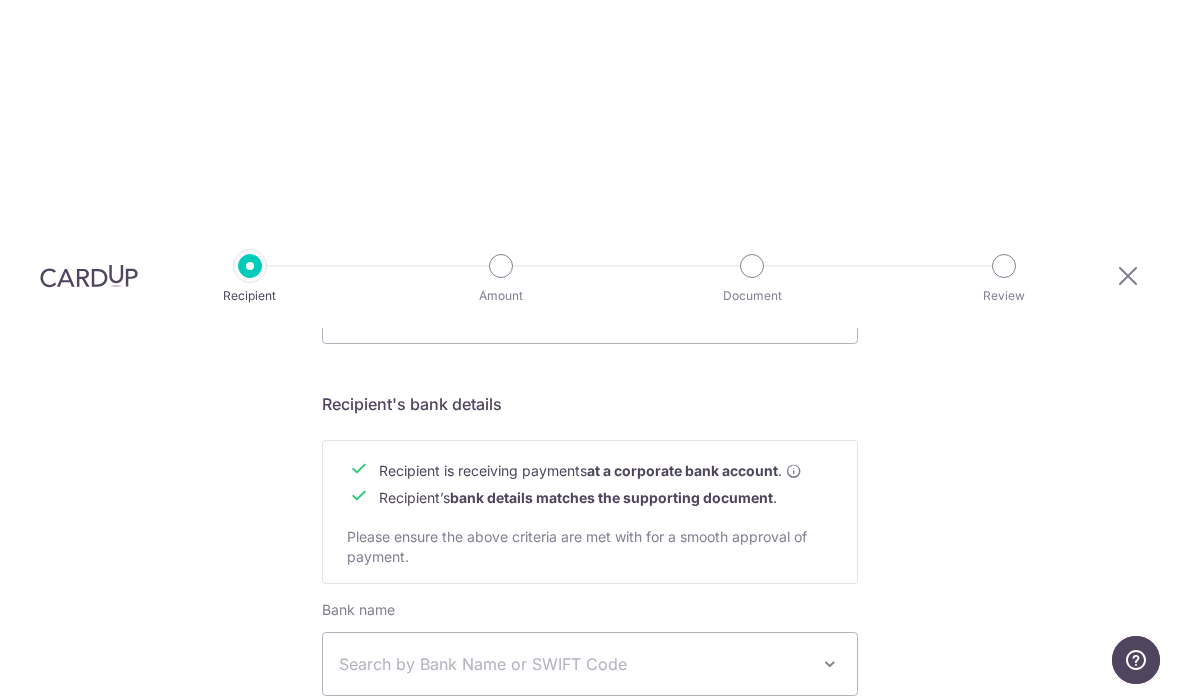 scroll, scrollTop: 841, scrollLeft: 0, axis: vertical 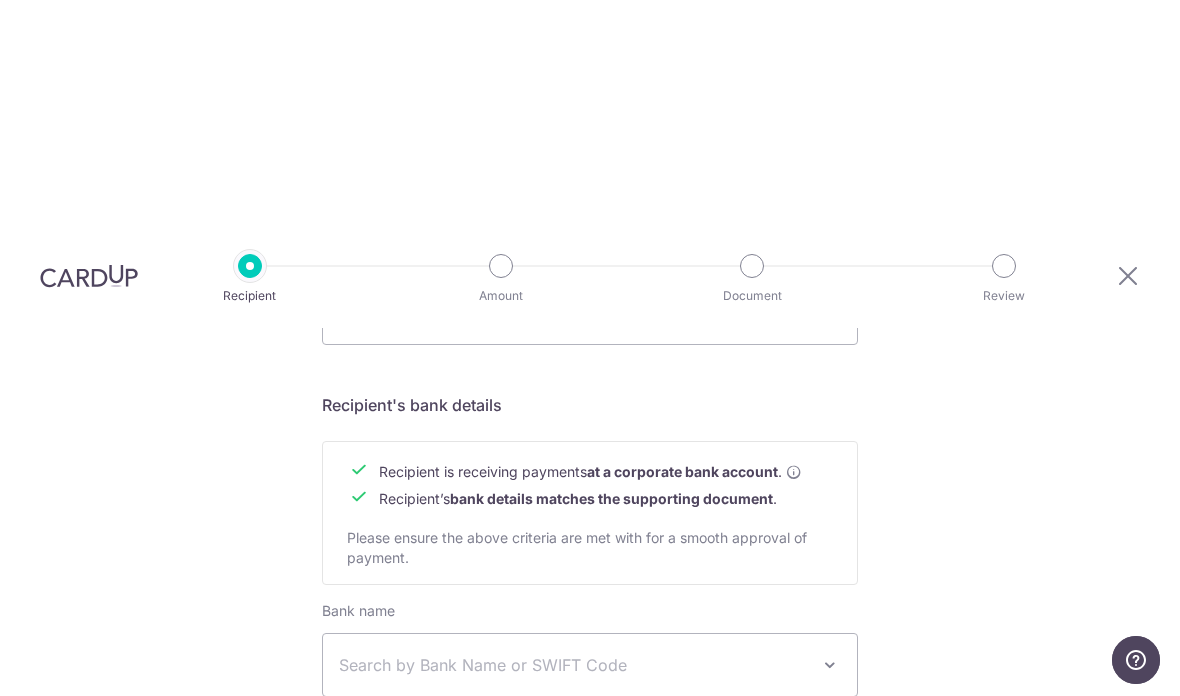 click on "Search by Bank Name or SWIFT Code" at bounding box center (590, 665) 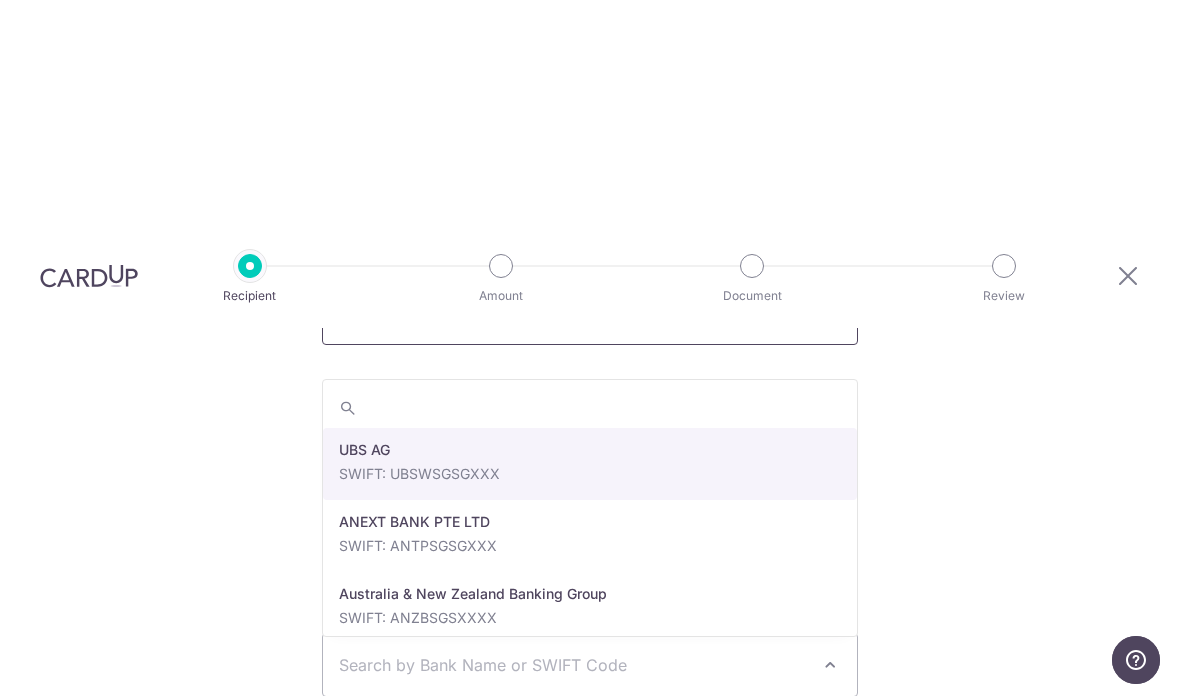 click on "Recipient’s official/company website (optional)" at bounding box center (590, 320) 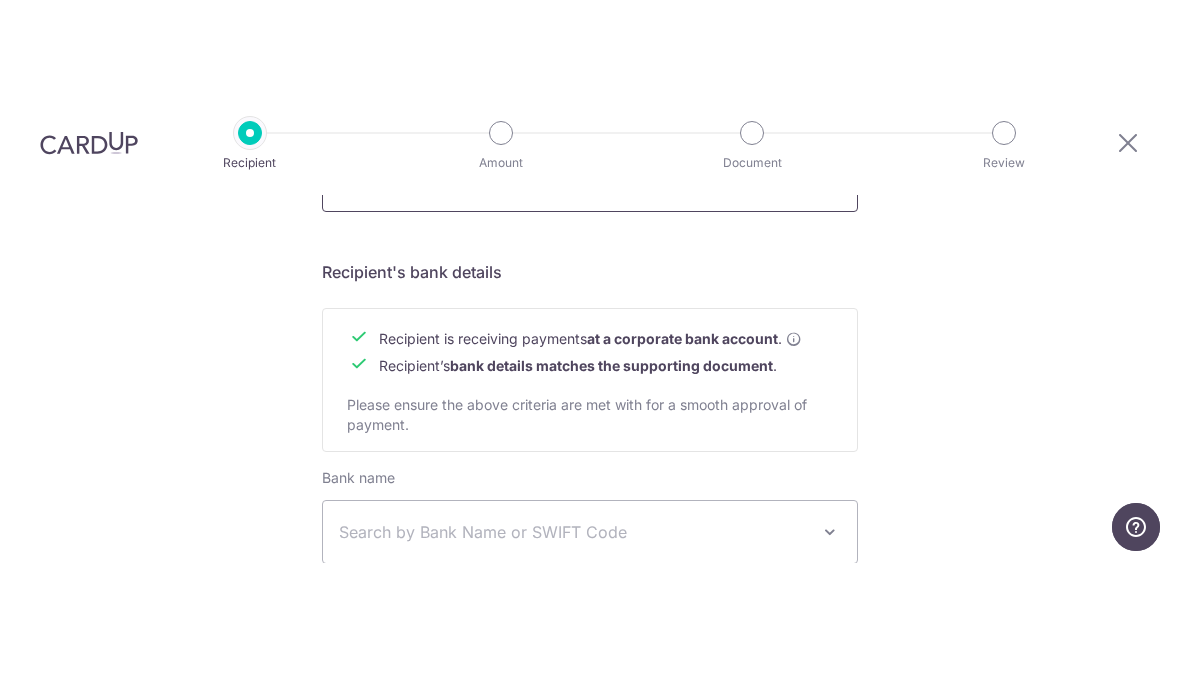 scroll, scrollTop: 831, scrollLeft: 0, axis: vertical 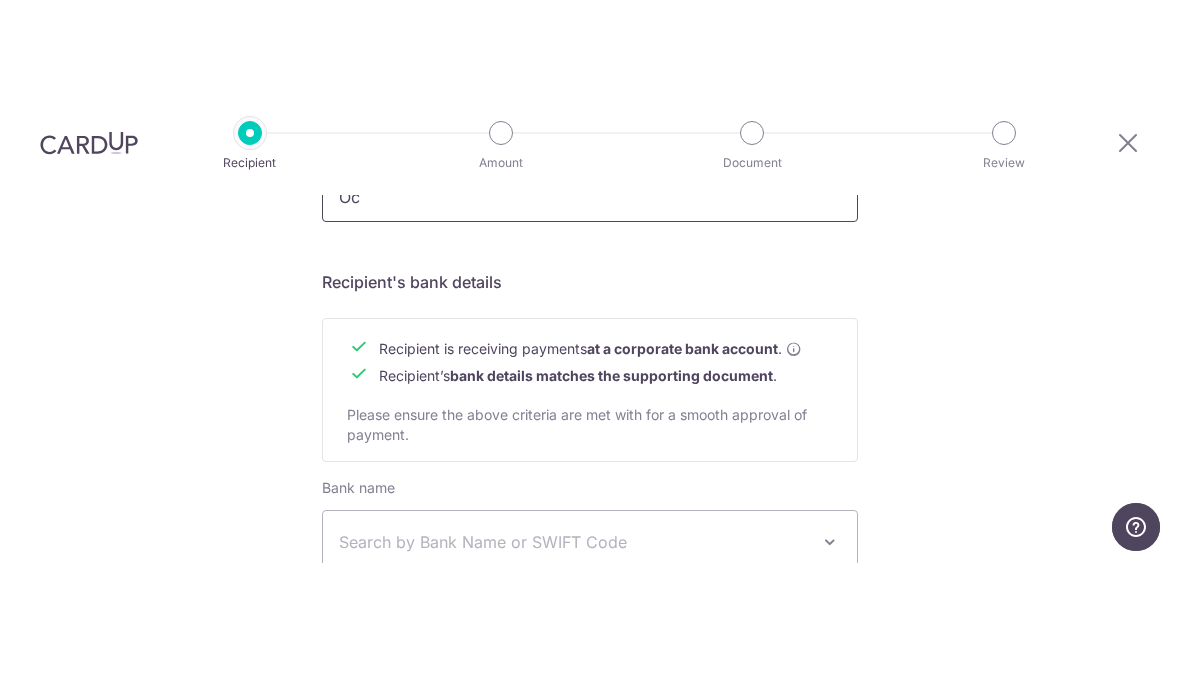 type on "O" 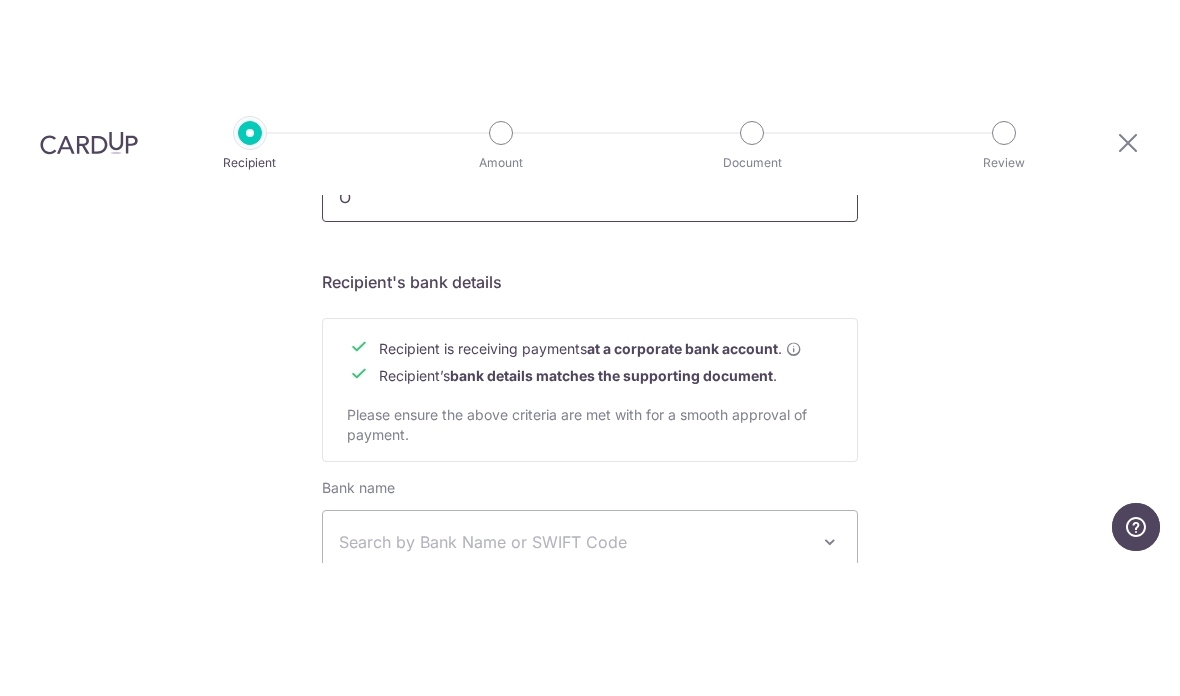type 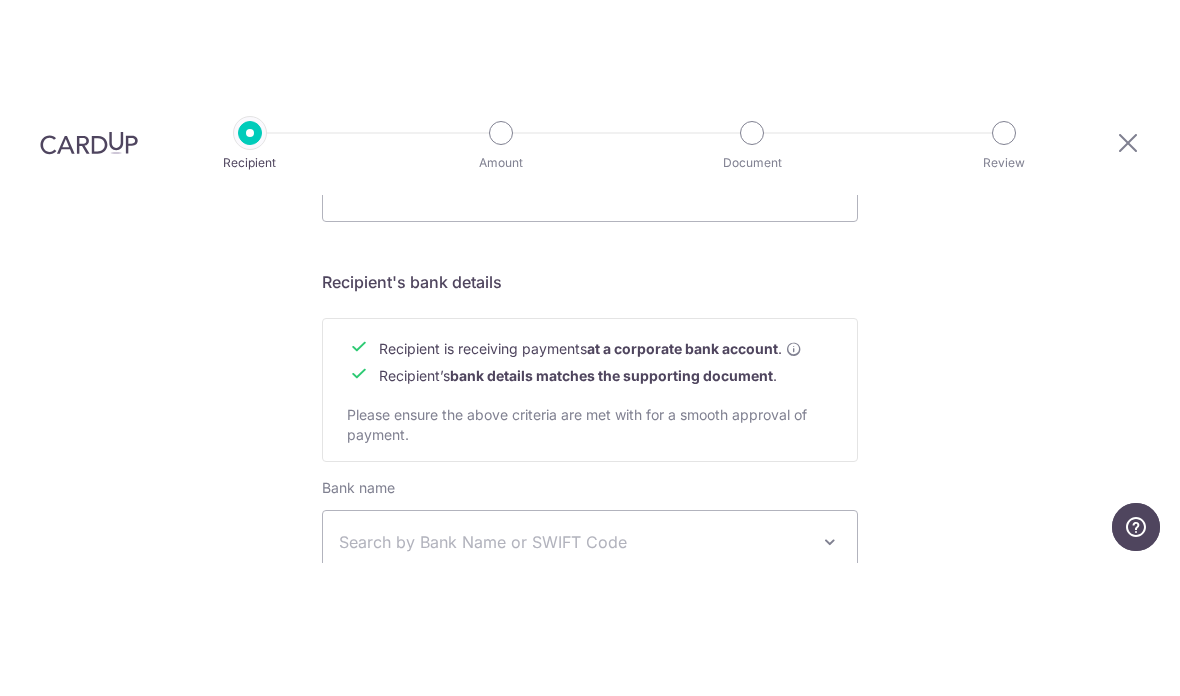 click on "Who would you like to pay?
Your recipient does not need a CardUp account to receive your payments.
Recipient’s company details
Recipient is  receiving payments for home furnishing and/or interior renovation expenses , and  more .
The recipient must be a Singapore-based  business  with a corporate bank account (Payments to personal bank account will not be supported).
Please ensure the above criteria are met with for a smooth approval of payment.
Recipient’s UEN/Business registration no.
202408102K
Search for your recipient’s UEN  here .
." at bounding box center (590, 249) 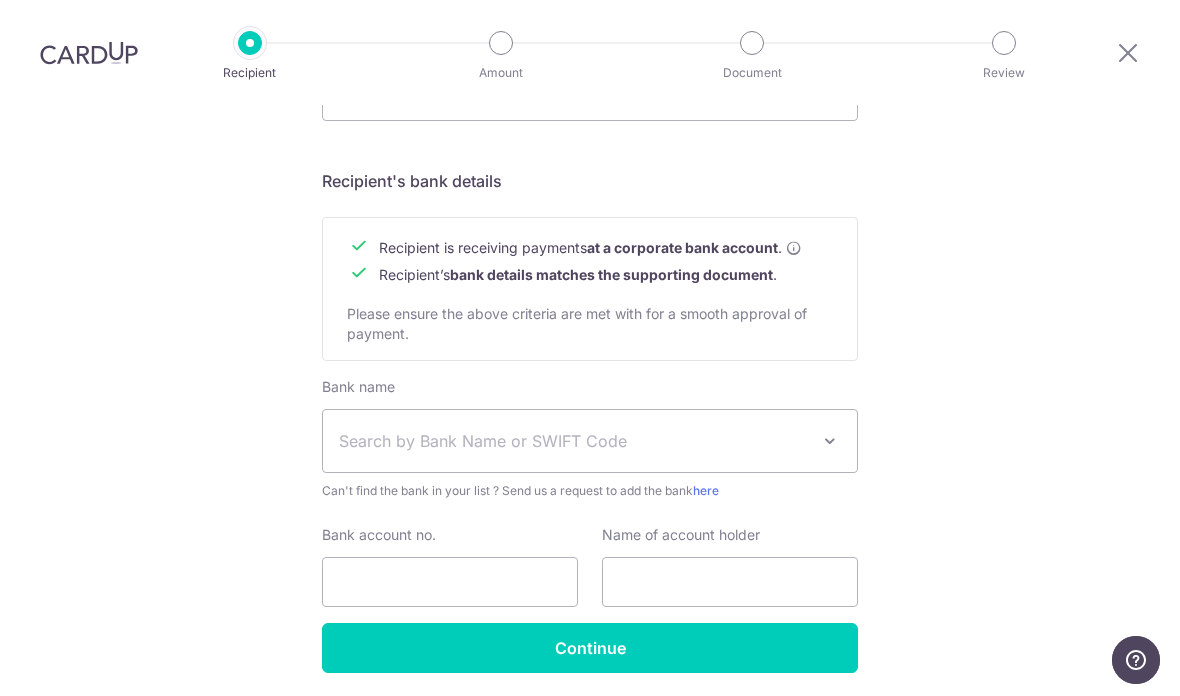 scroll, scrollTop: 841, scrollLeft: 0, axis: vertical 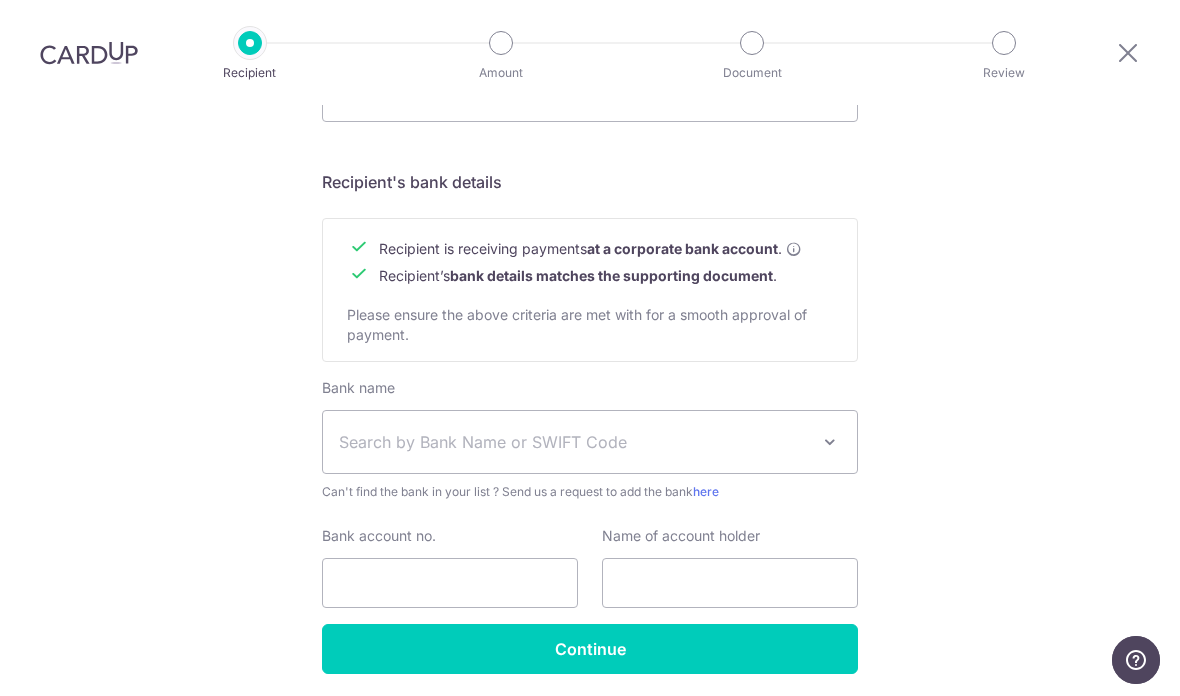 click on "Search by Bank Name or SWIFT Code" at bounding box center (574, 442) 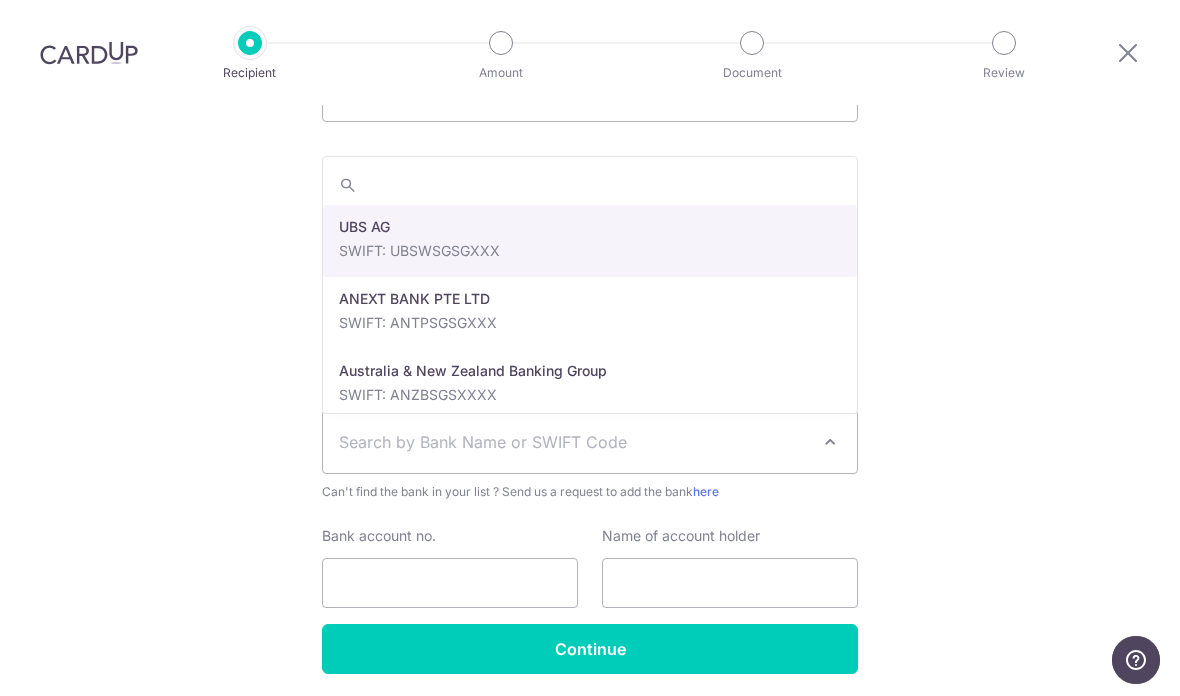 click at bounding box center [590, 185] 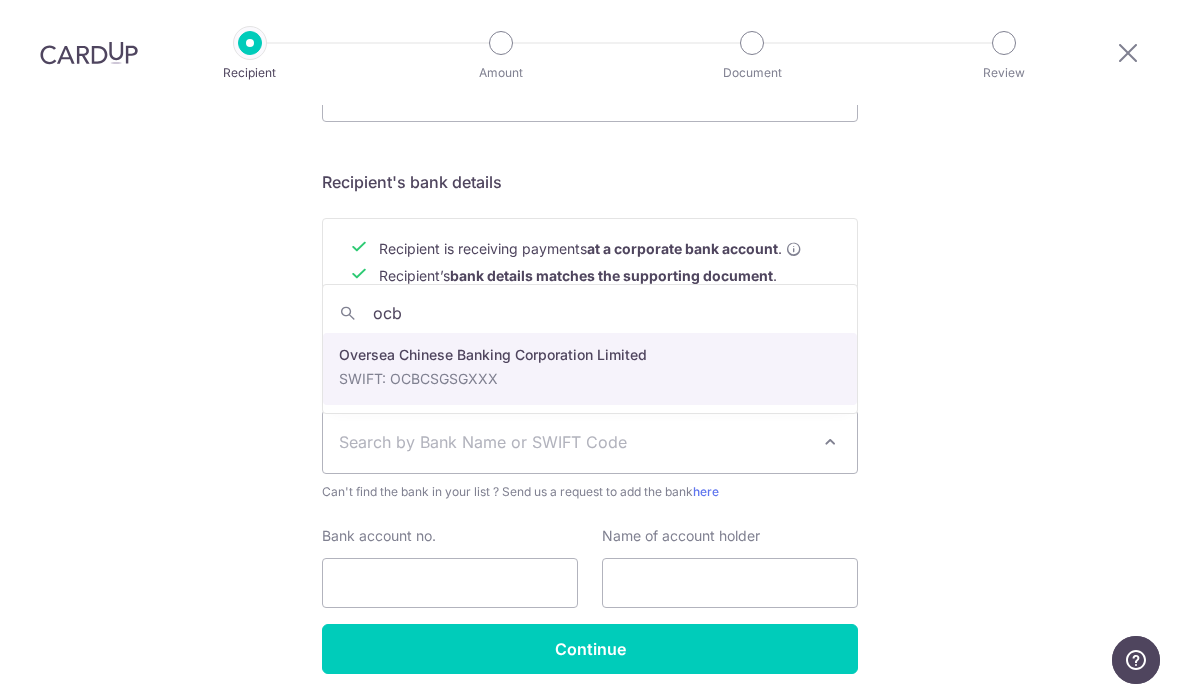 type on "ocbc" 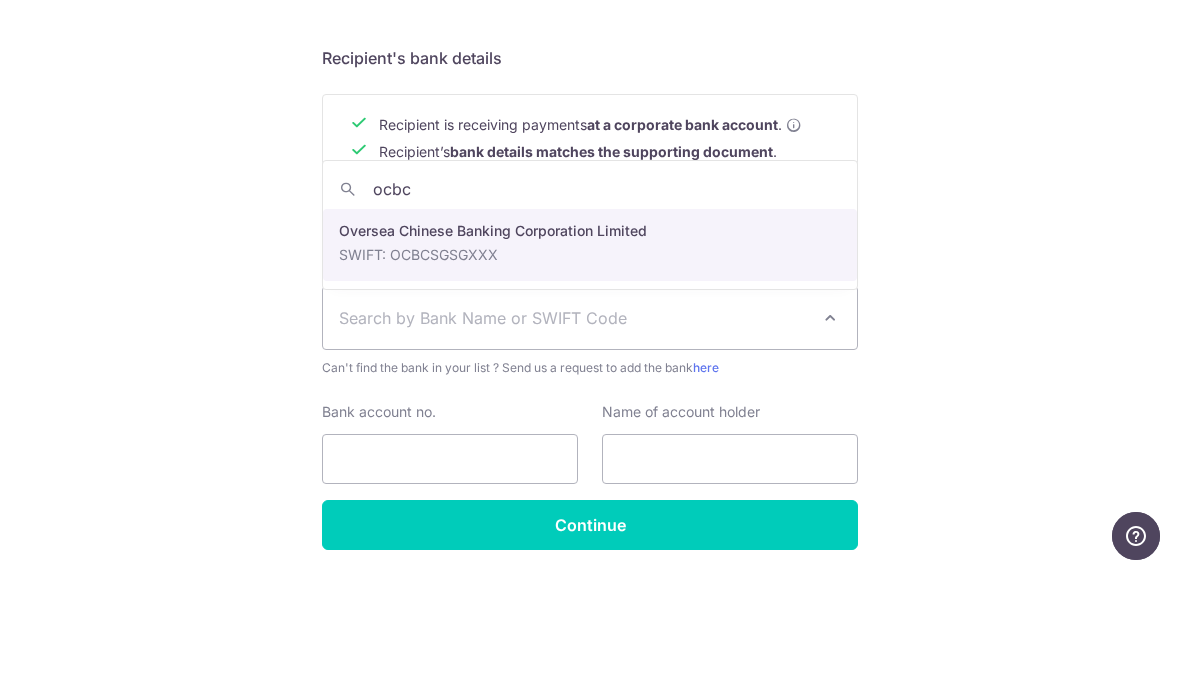 select on "12" 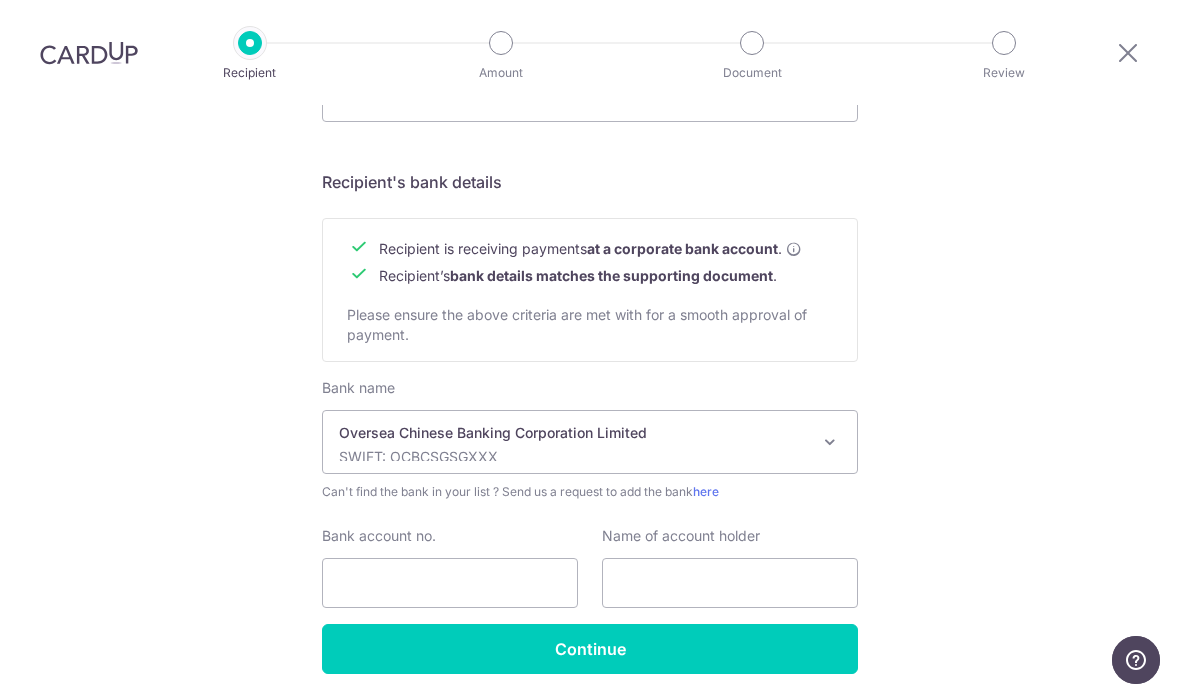 click on "Recipient’s company details
Recipient is  receiving payments for home furnishing and/or interior renovation expenses , and  more .
The recipient must be a Singapore-based  business  with a corporate bank account (Payments to personal bank account will not be supported).
Please ensure the above criteria are met with for a smooth approval of payment.
Recipient’s UEN/Business registration no.
202408102K
Search for your recipient’s UEN  here .
Recipient’s registered company name
Irusu Pte Ltd
." at bounding box center [590, 53] 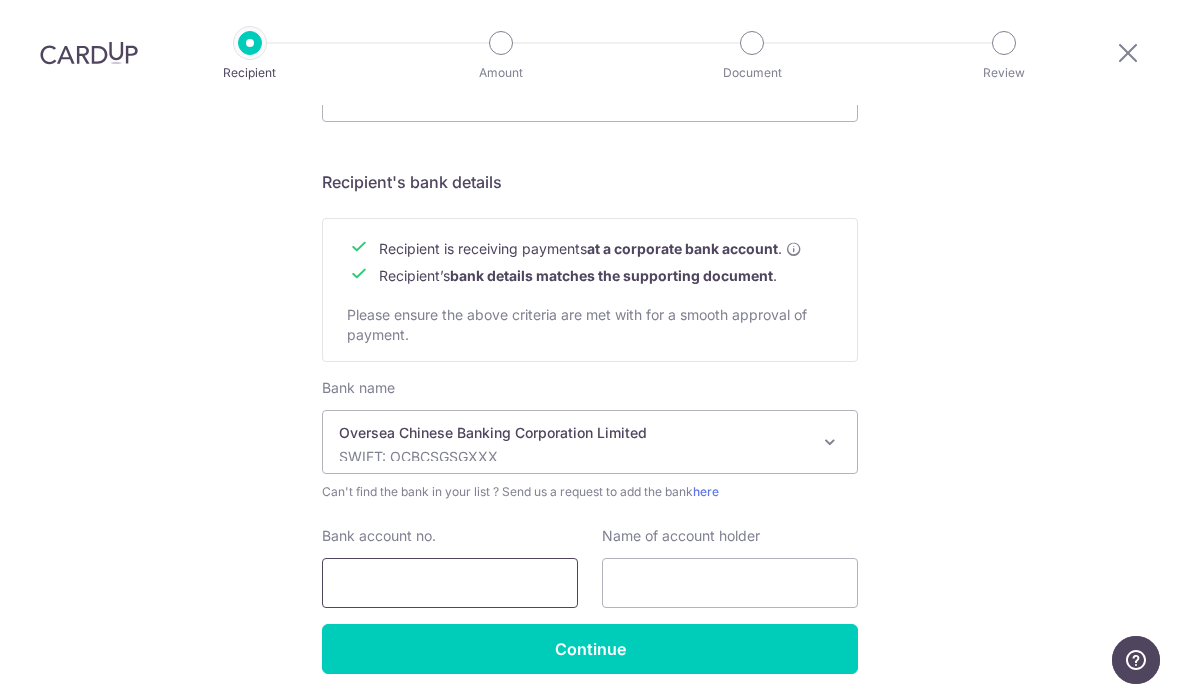 click on "Bank account no." at bounding box center (450, 583) 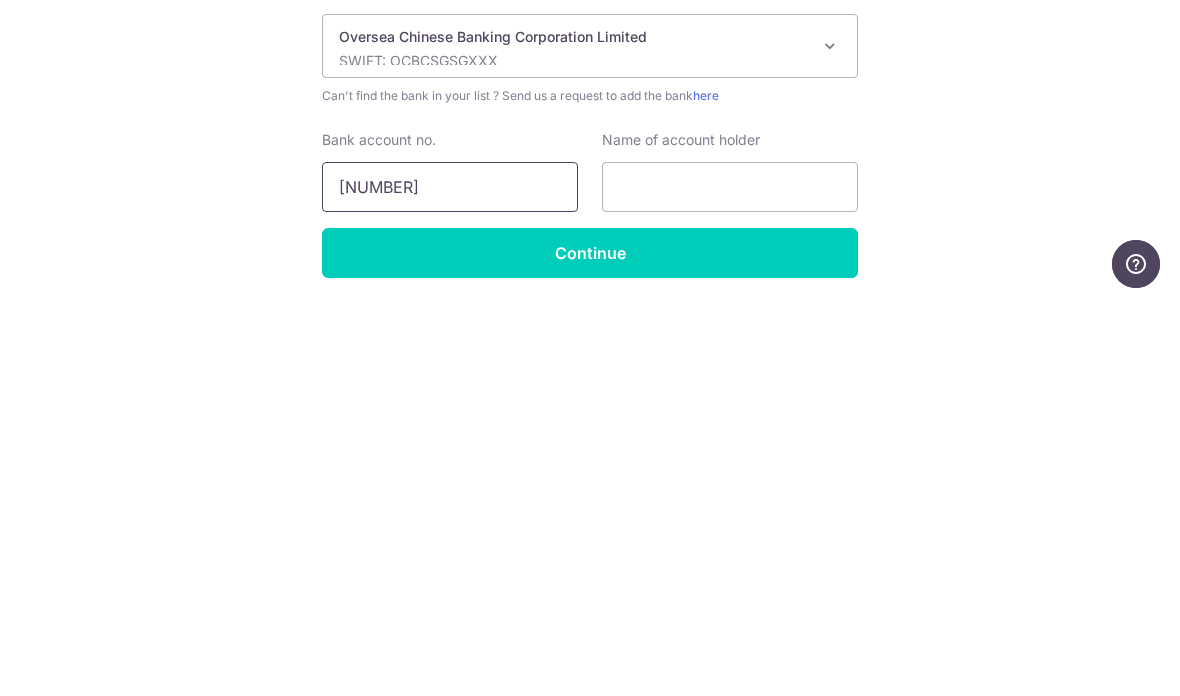 type on "596313650001" 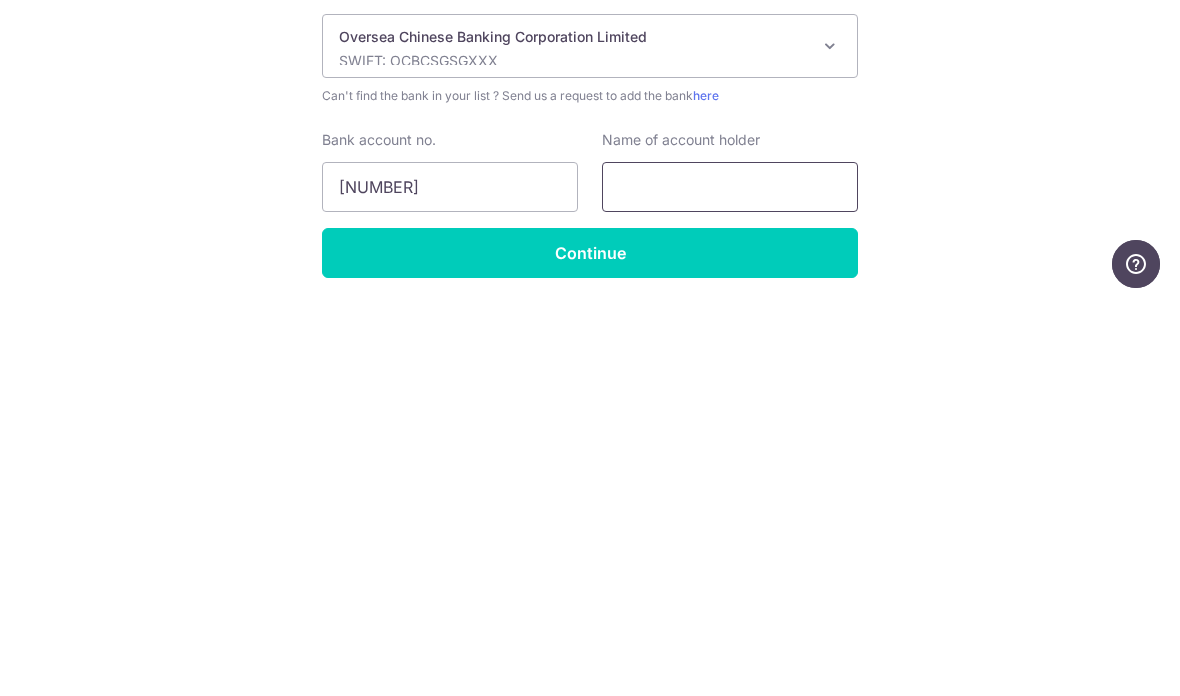 click at bounding box center [730, 583] 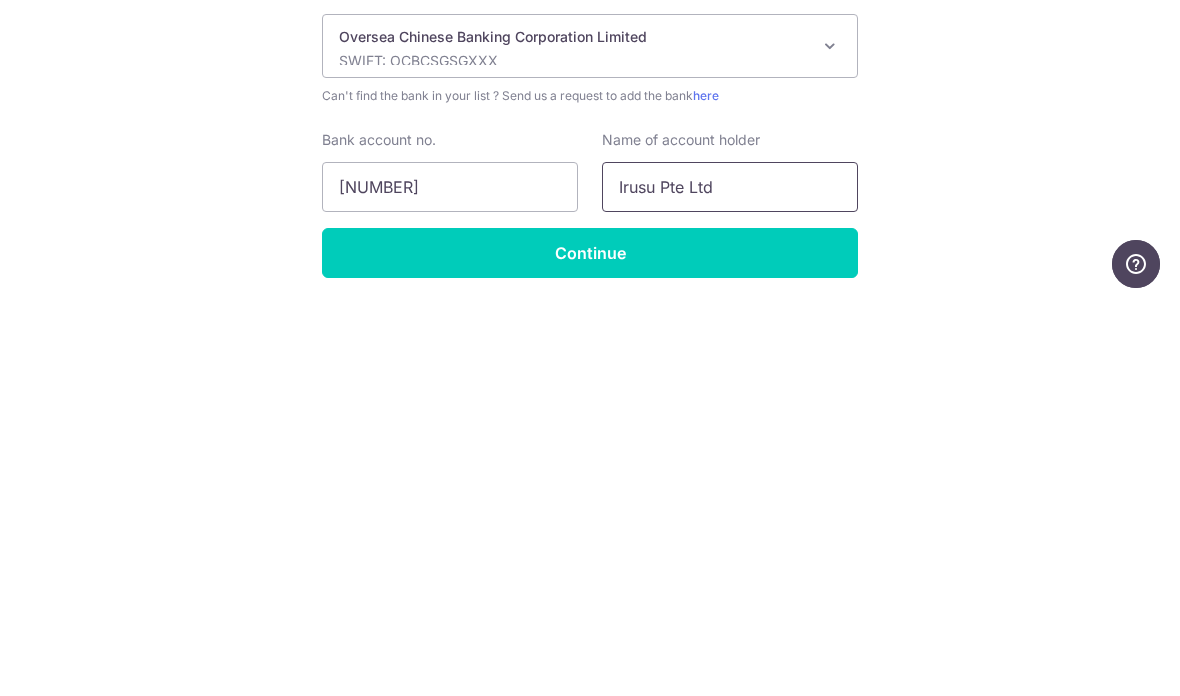 type on "Irusu Pte Ltd" 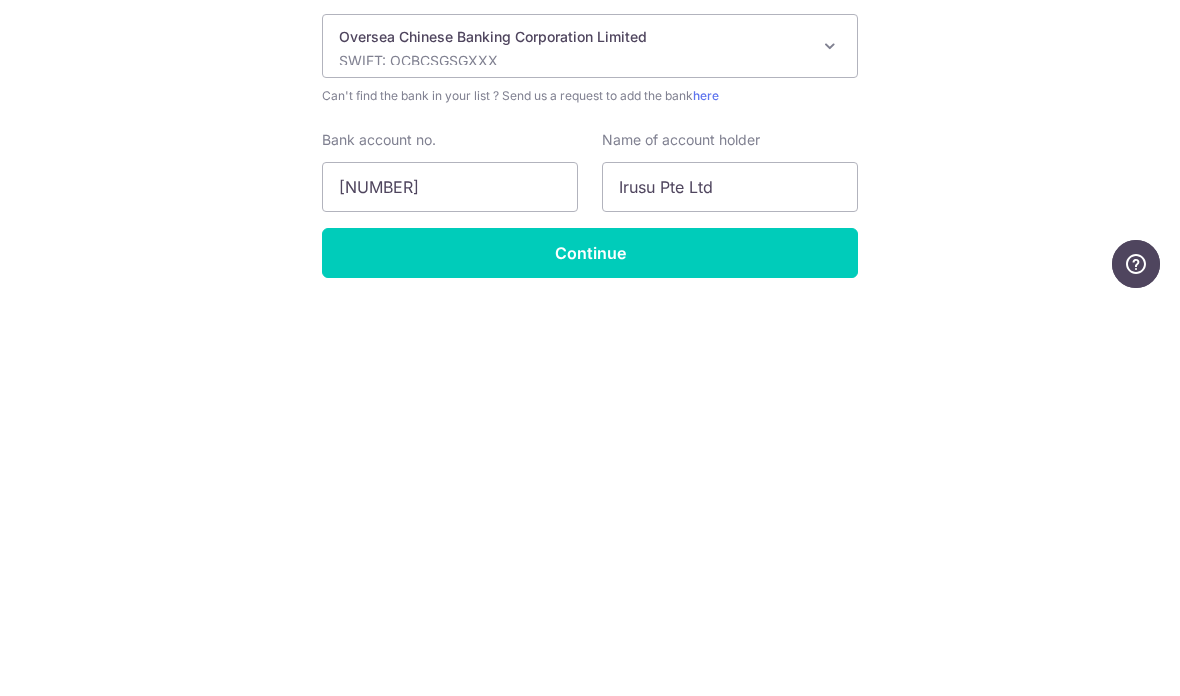 click on "Who would you like to pay?
Your recipient does not need a CardUp account to receive your payments.
Recipient’s company details
Recipient is  receiving payments for home furnishing and/or interior renovation expenses , and  more .
The recipient must be a Singapore-based  business  with a corporate bank account (Payments to personal bank account will not be supported).
Please ensure the above criteria are met with for a smooth approval of payment.
Recipient’s UEN/Business registration no.
202408102K
Search for your recipient’s UEN  here .
." at bounding box center (590, 16) 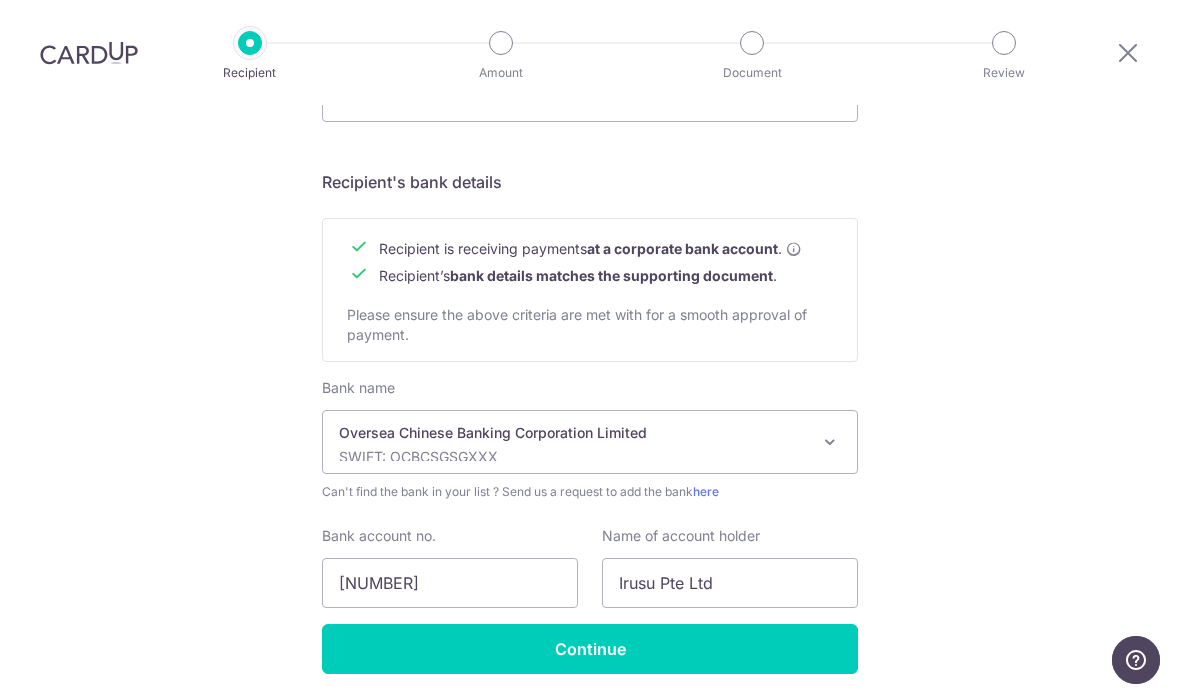 click at bounding box center [794, 249] 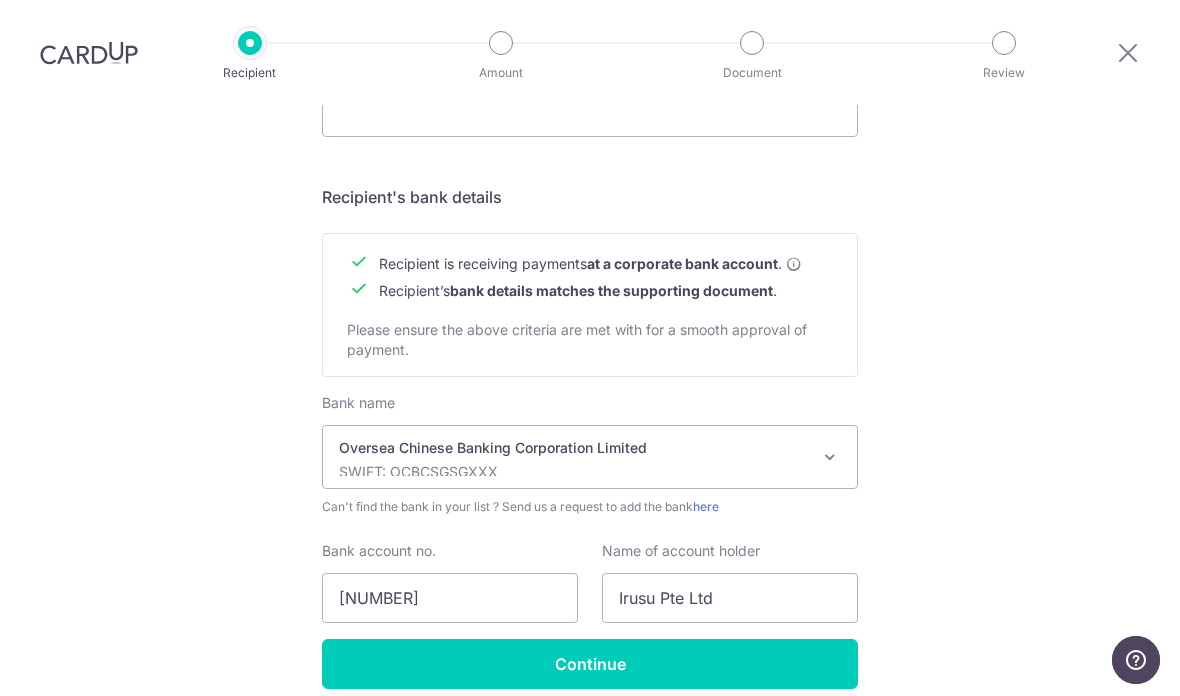 scroll, scrollTop: 831, scrollLeft: 0, axis: vertical 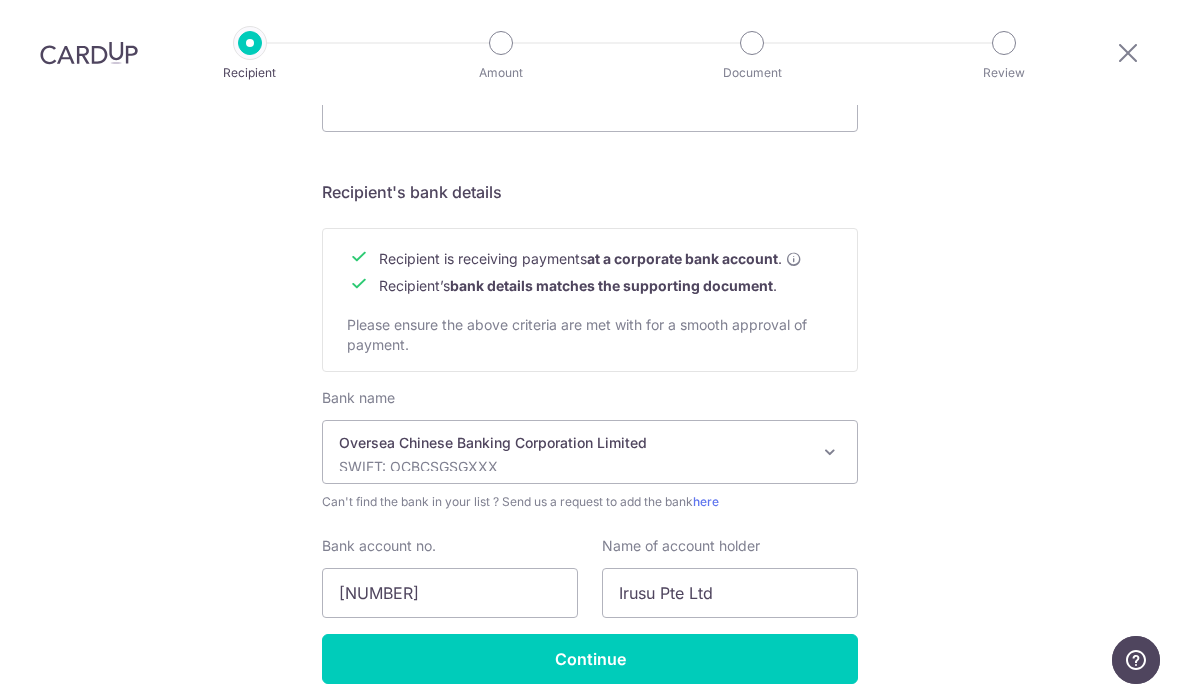 click on "Continue" at bounding box center [590, 659] 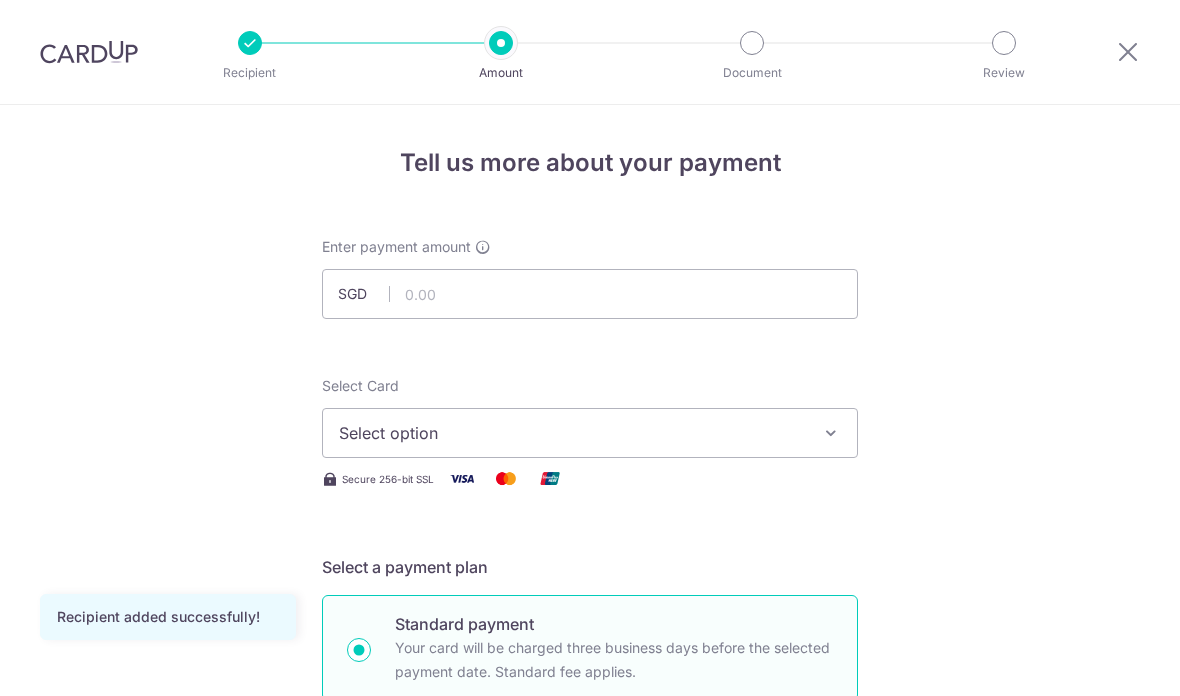 scroll, scrollTop: 187, scrollLeft: 0, axis: vertical 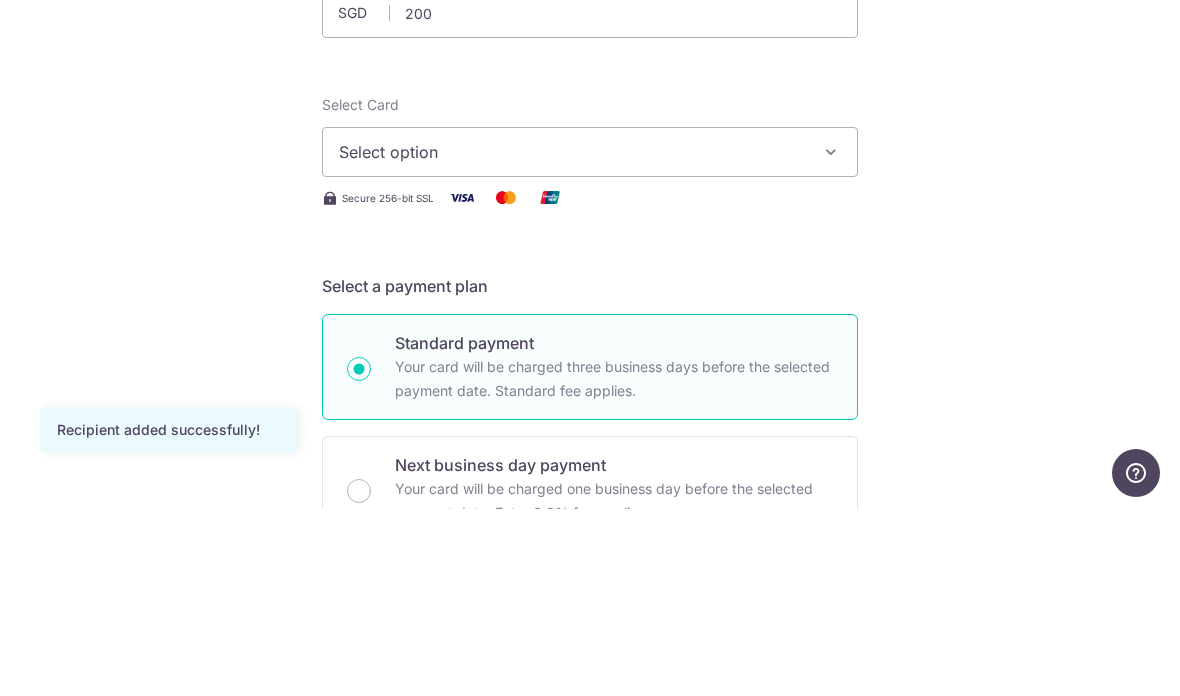 click on "Select option" at bounding box center [590, 339] 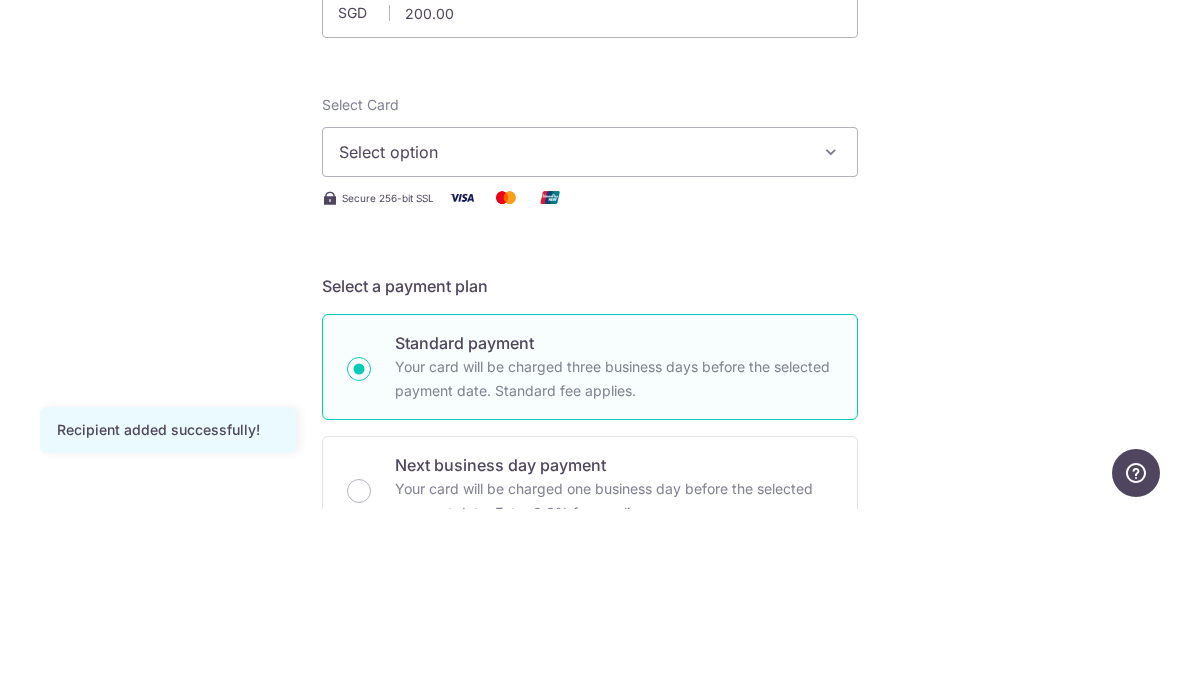 scroll, scrollTop: 80, scrollLeft: 0, axis: vertical 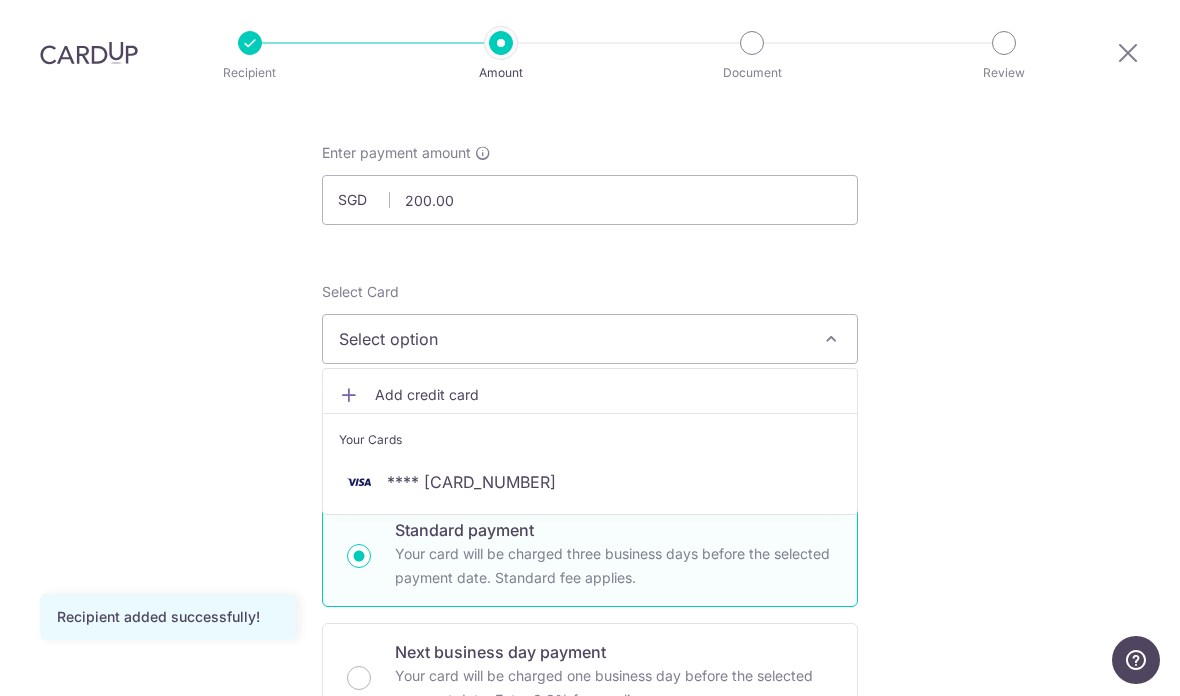click on "**** 0768" at bounding box center [590, 482] 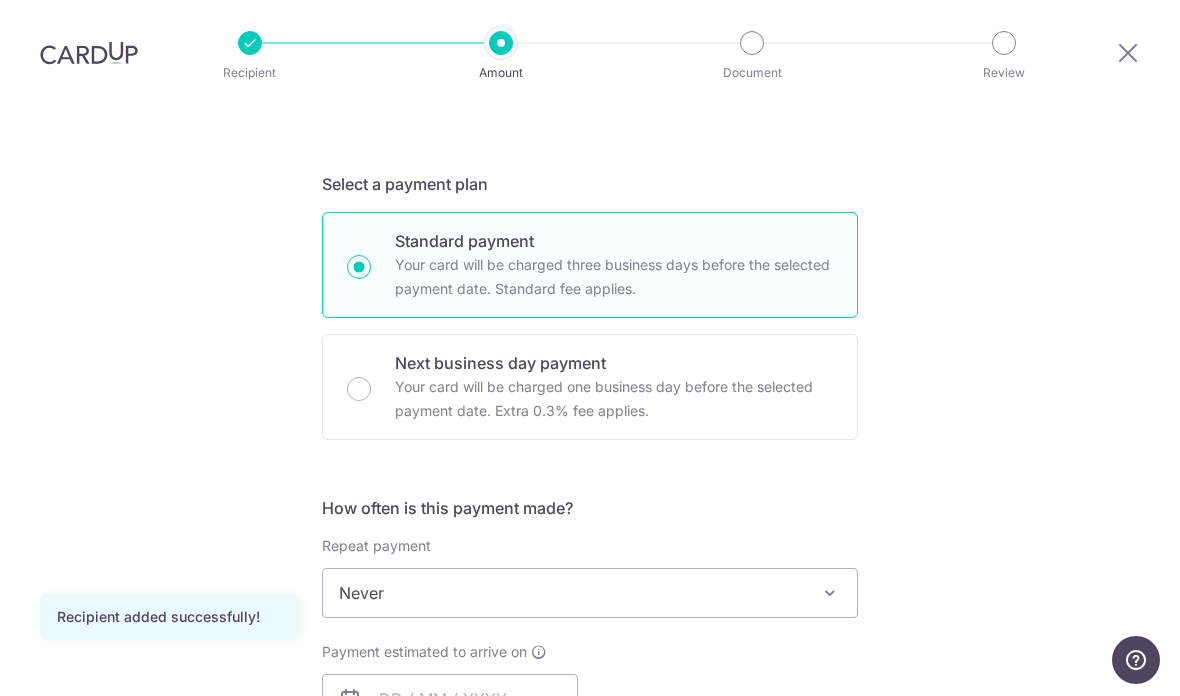 scroll, scrollTop: 387, scrollLeft: 0, axis: vertical 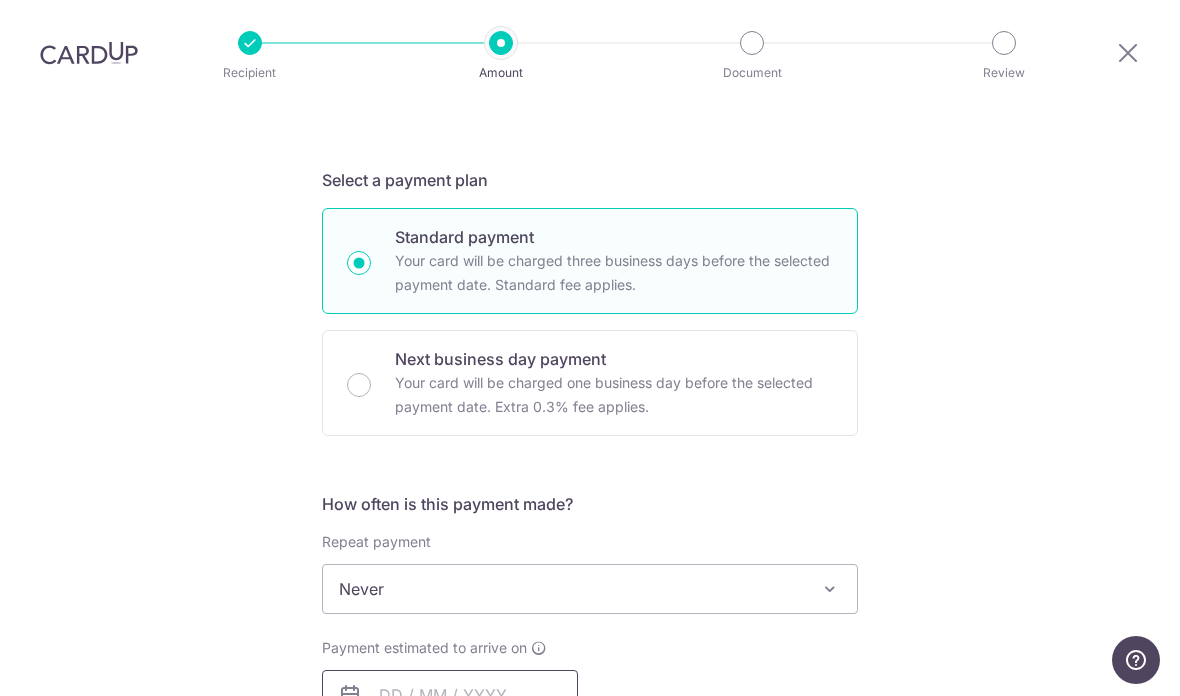 click at bounding box center [450, 695] 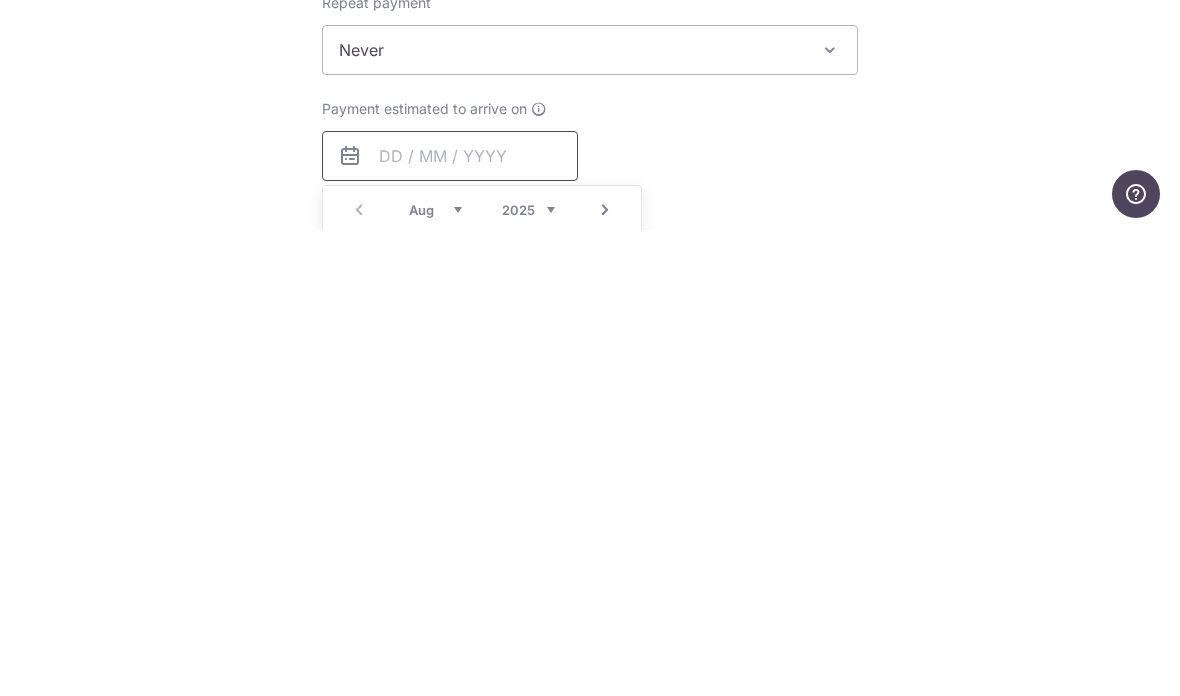 scroll, scrollTop: 472, scrollLeft: 0, axis: vertical 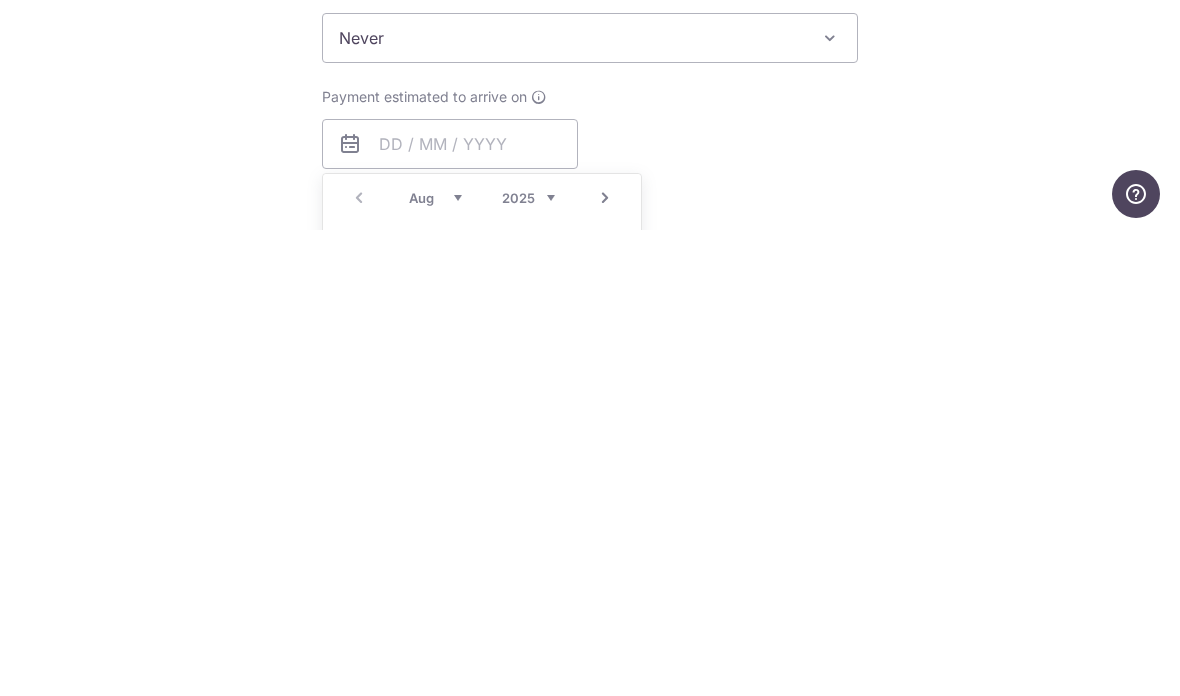 click at bounding box center [539, 563] 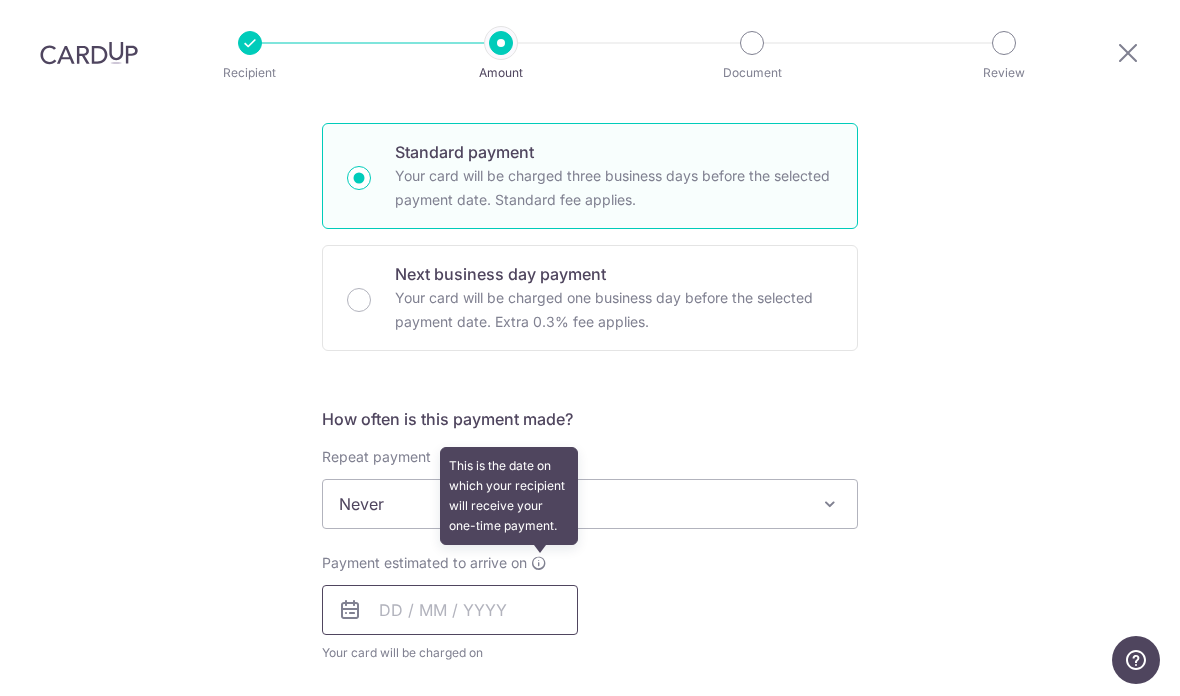 click at bounding box center [450, 610] 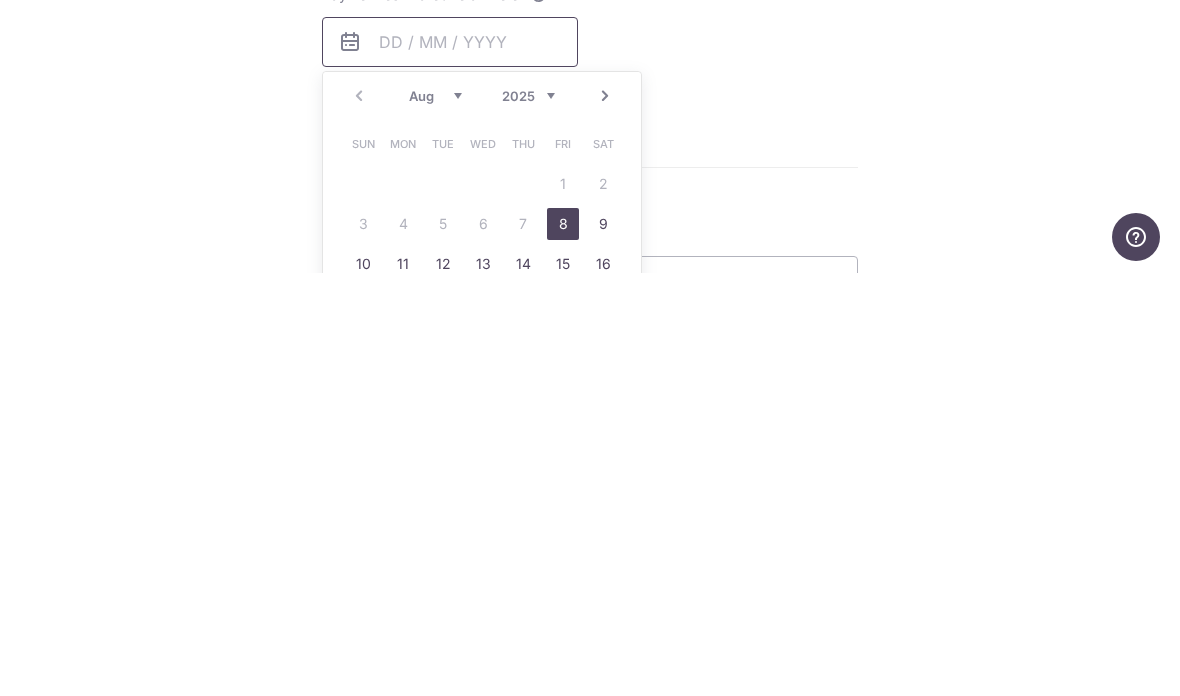 scroll, scrollTop: 619, scrollLeft: 0, axis: vertical 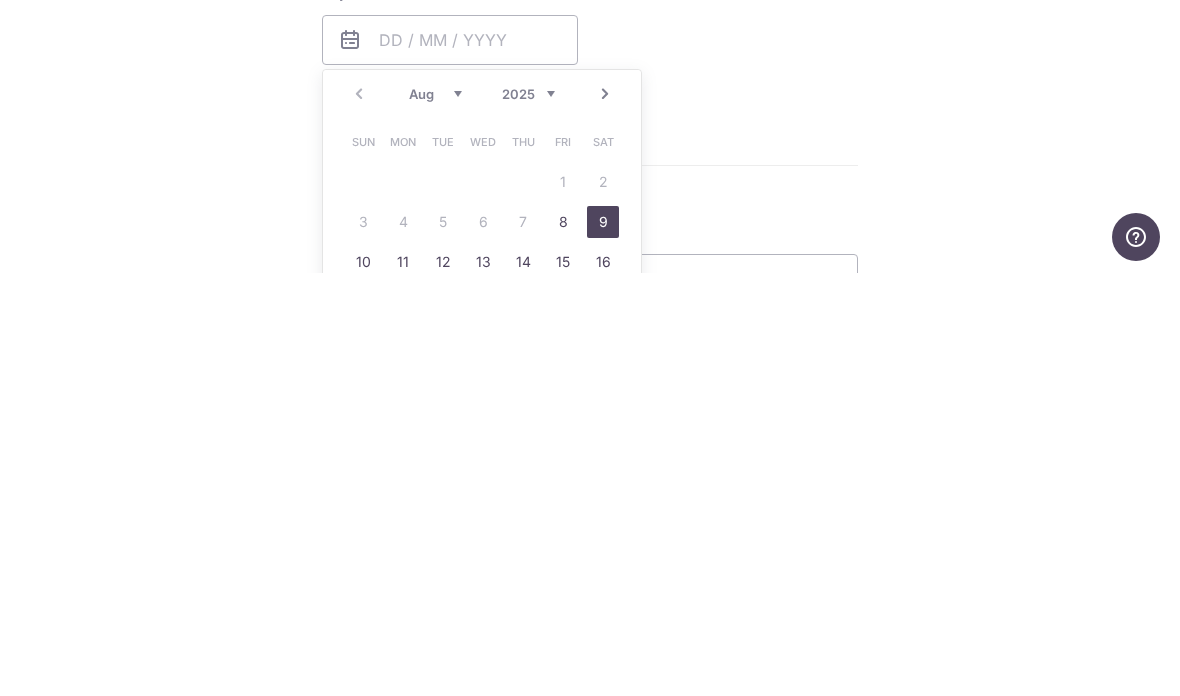 click on "9" at bounding box center (603, 645) 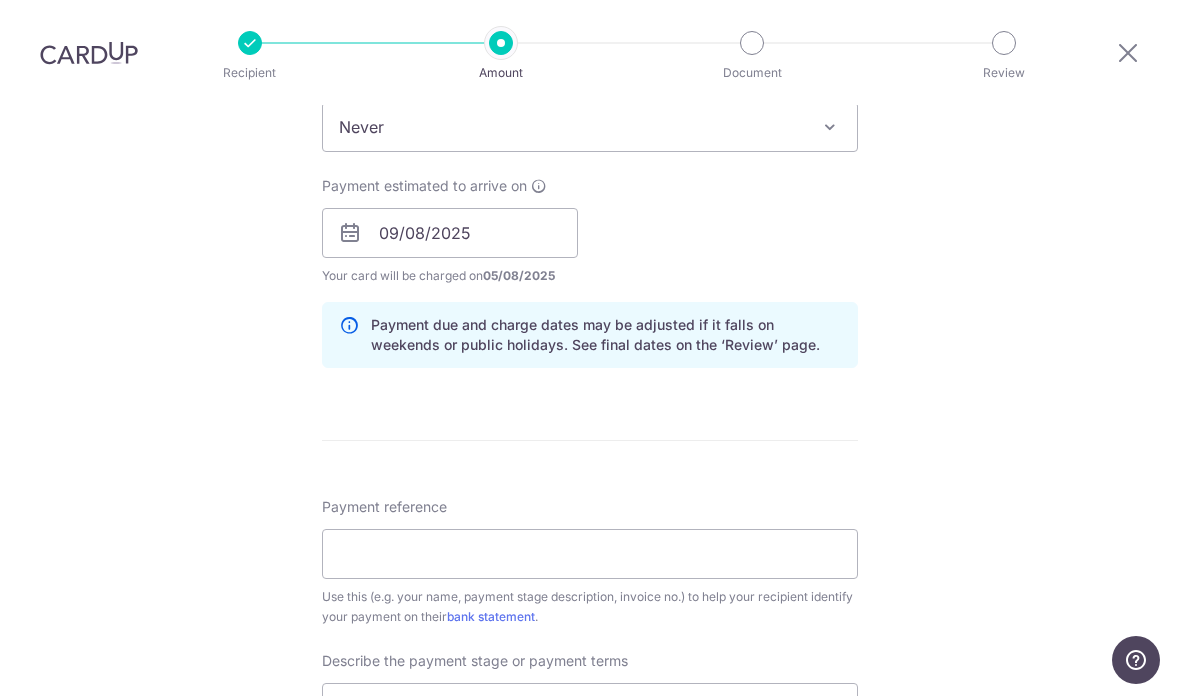 scroll, scrollTop: 980, scrollLeft: 0, axis: vertical 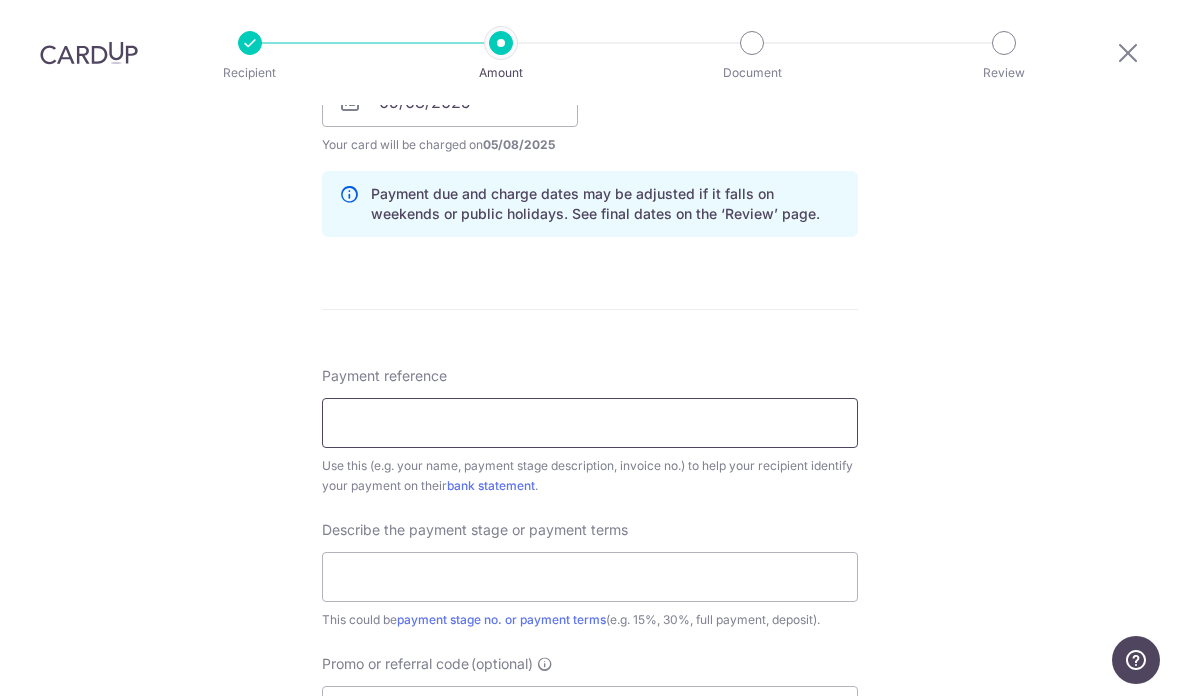 click on "Payment reference" at bounding box center [590, 423] 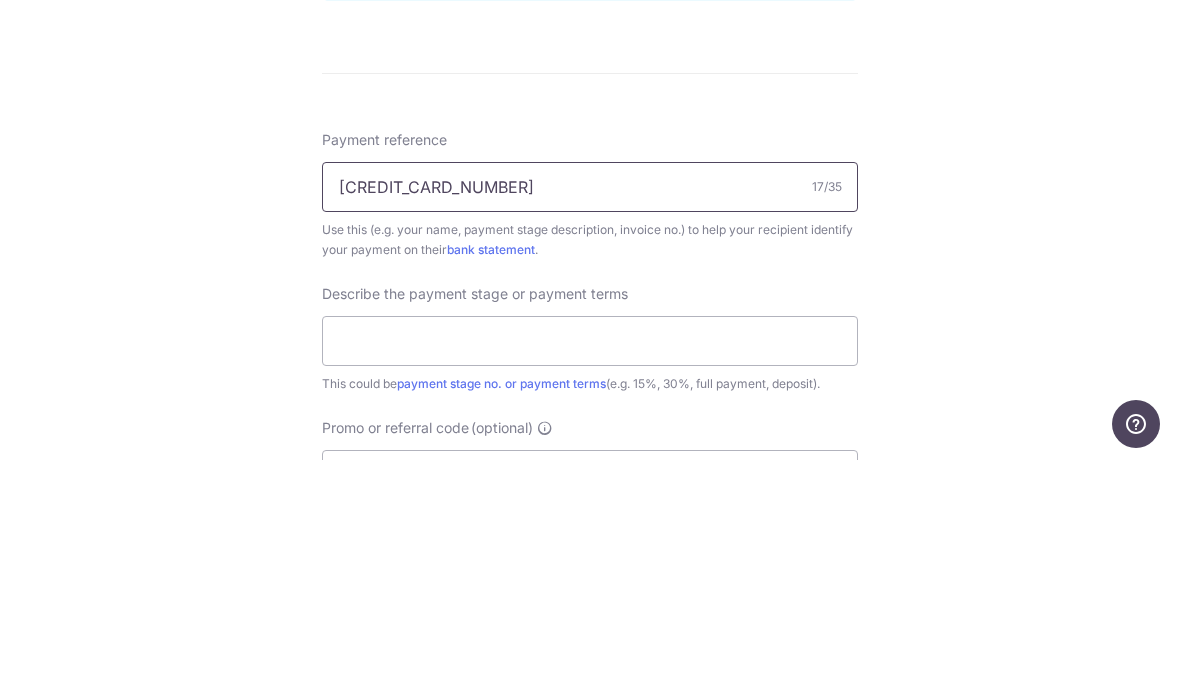 type on "443A 23654 821443" 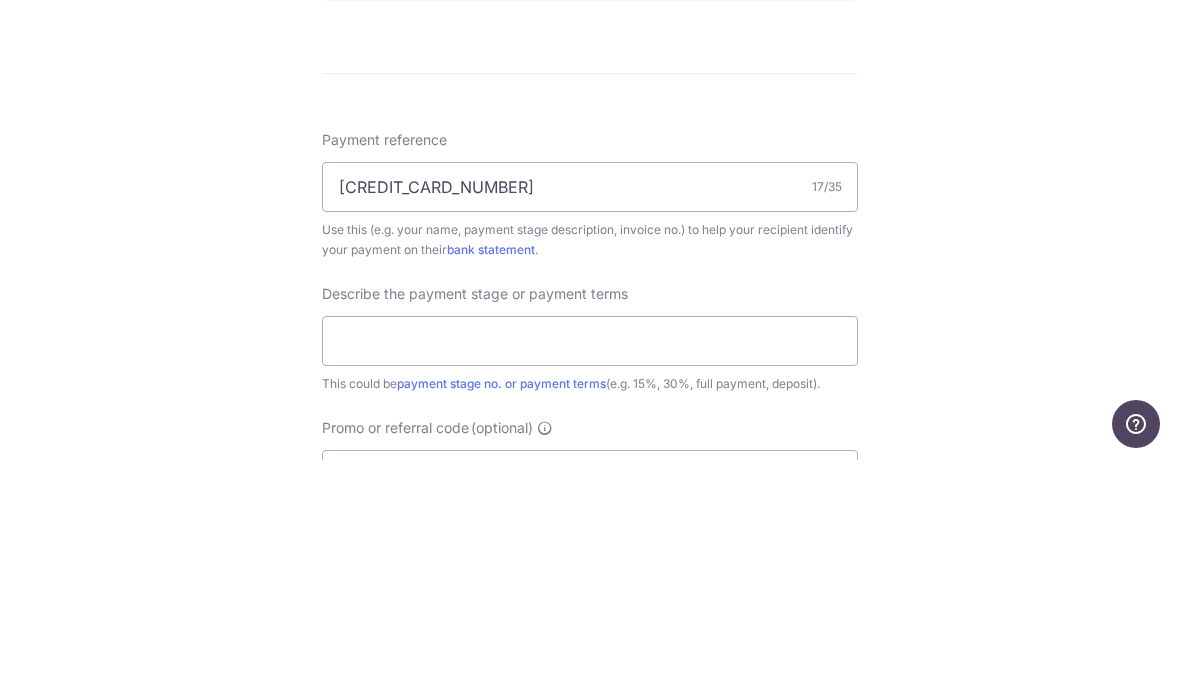 click on "Tell us more about your payment
Enter payment amount
SGD
200.00
200.00
Recipient added successfully!
Select Card
**** 0768
Add credit card
Your Cards
**** 0768
Secure 256-bit SSL
Text
New card details
Card
Secure 256-bit SSL" at bounding box center (590, 137) 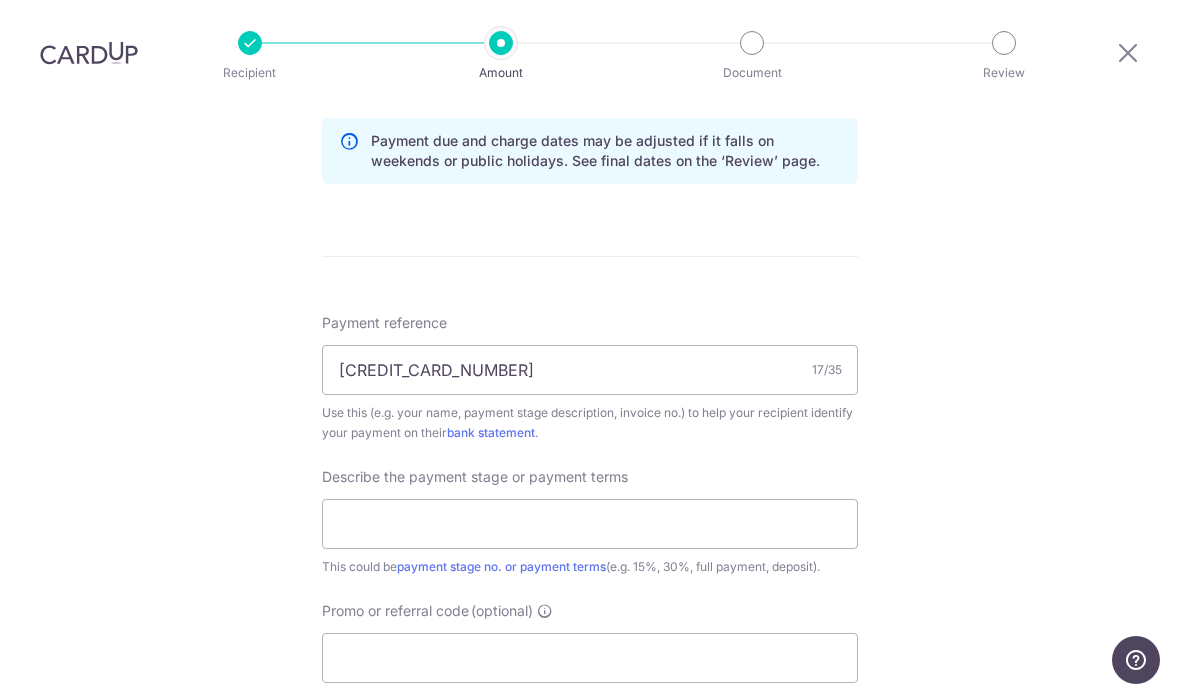 scroll, scrollTop: 1091, scrollLeft: 0, axis: vertical 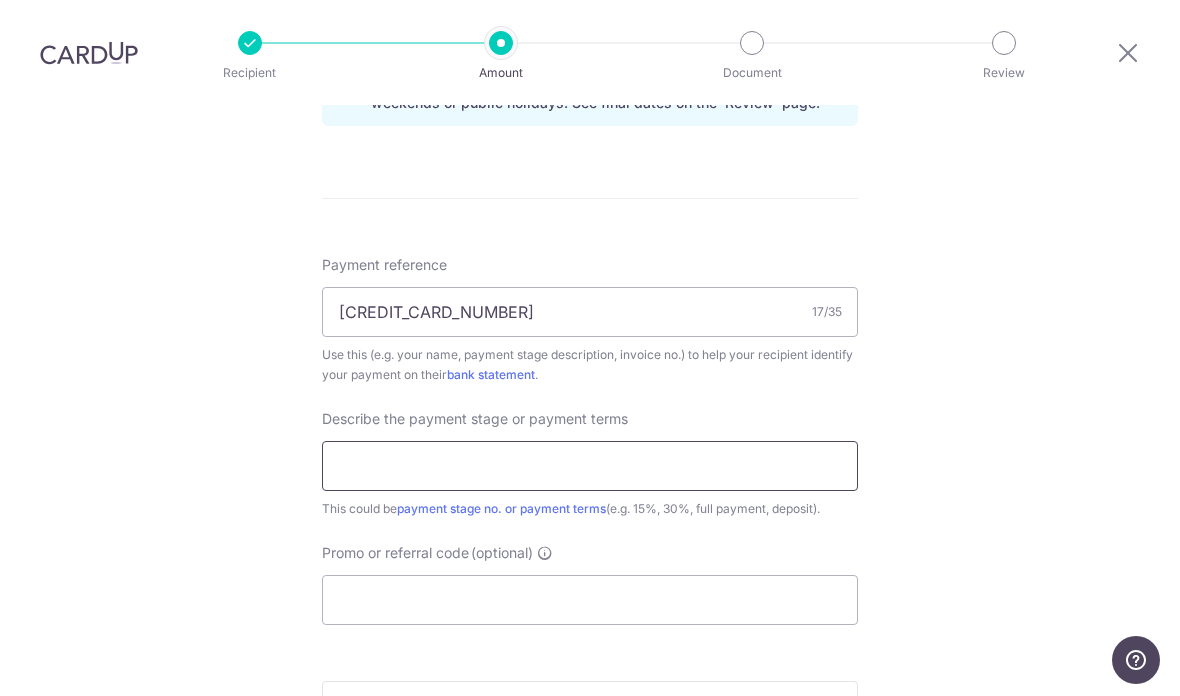 click at bounding box center [590, 466] 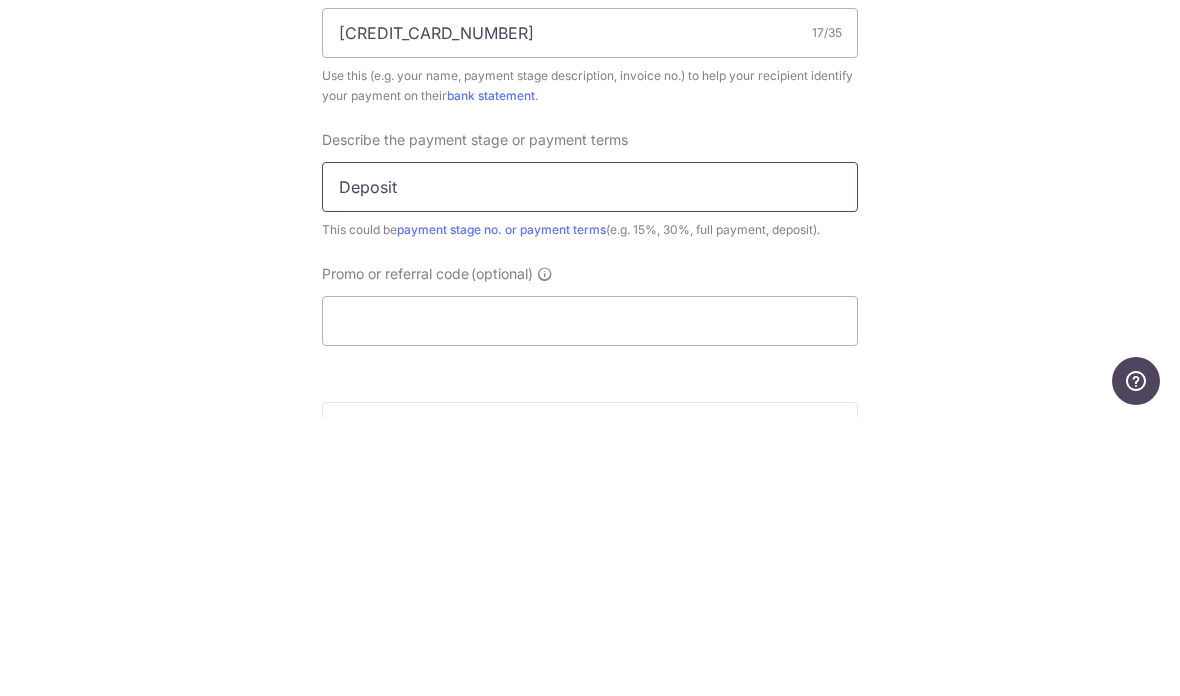 type on "Deposit" 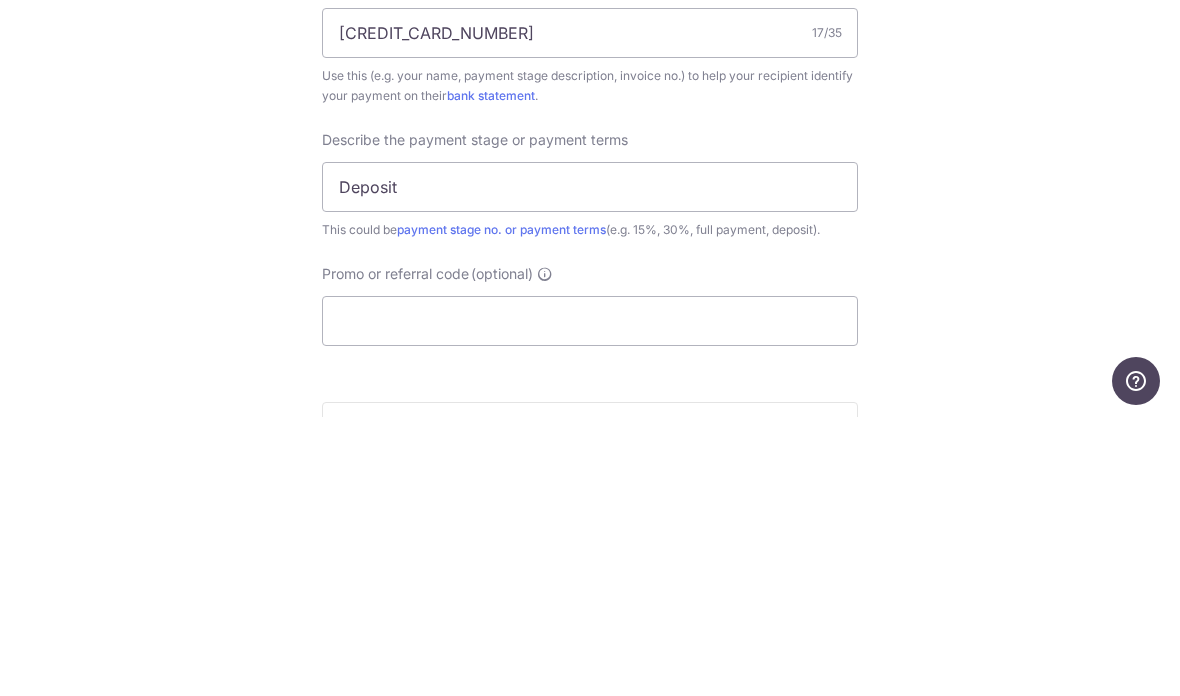 click on "Tell us more about your payment
Enter payment amount
SGD
200.00
200.00
Recipient added successfully!
Select Card
**** 0768
Add credit card
Your Cards
**** 0768
Secure 256-bit SSL
Text
New card details
Card
Secure 256-bit SSL" at bounding box center (590, 26) 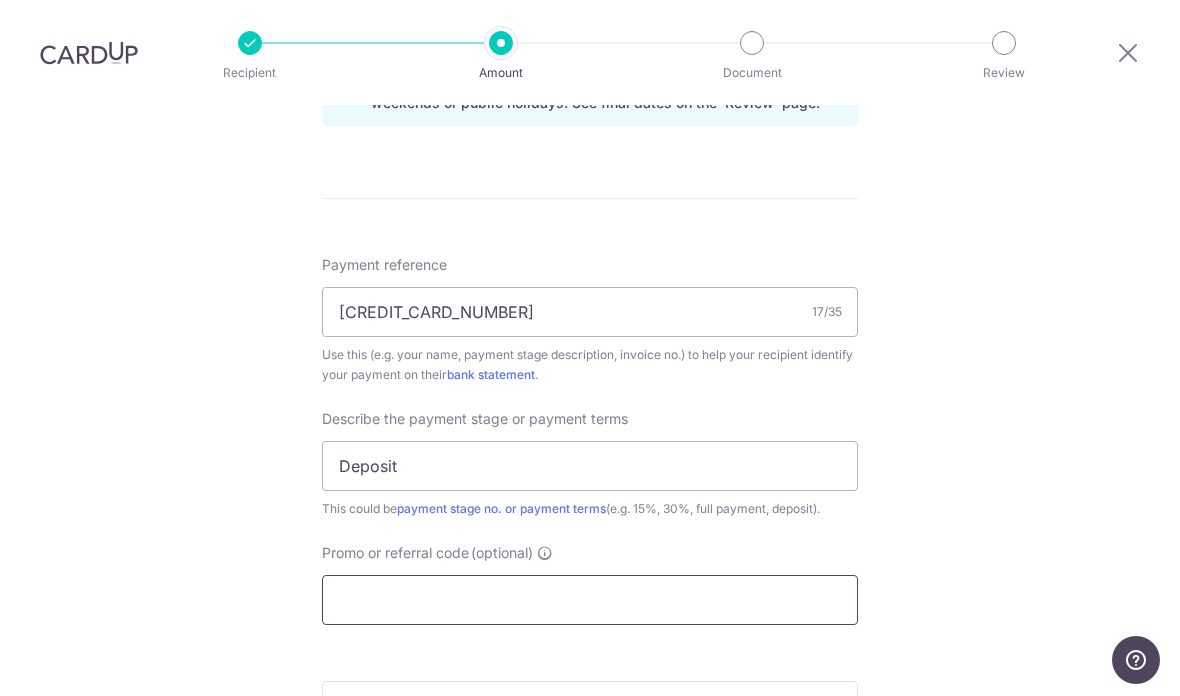 click on "Promo or referral code
(optional)" at bounding box center [590, 600] 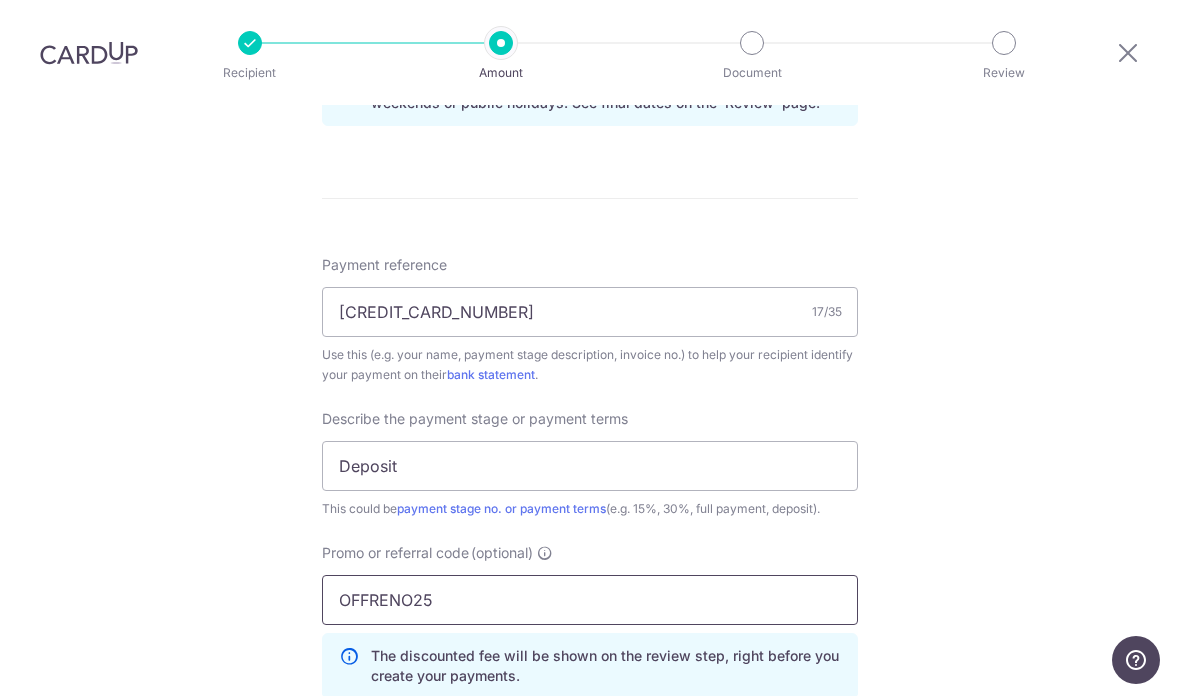 click on "OFFRENO25" at bounding box center (590, 600) 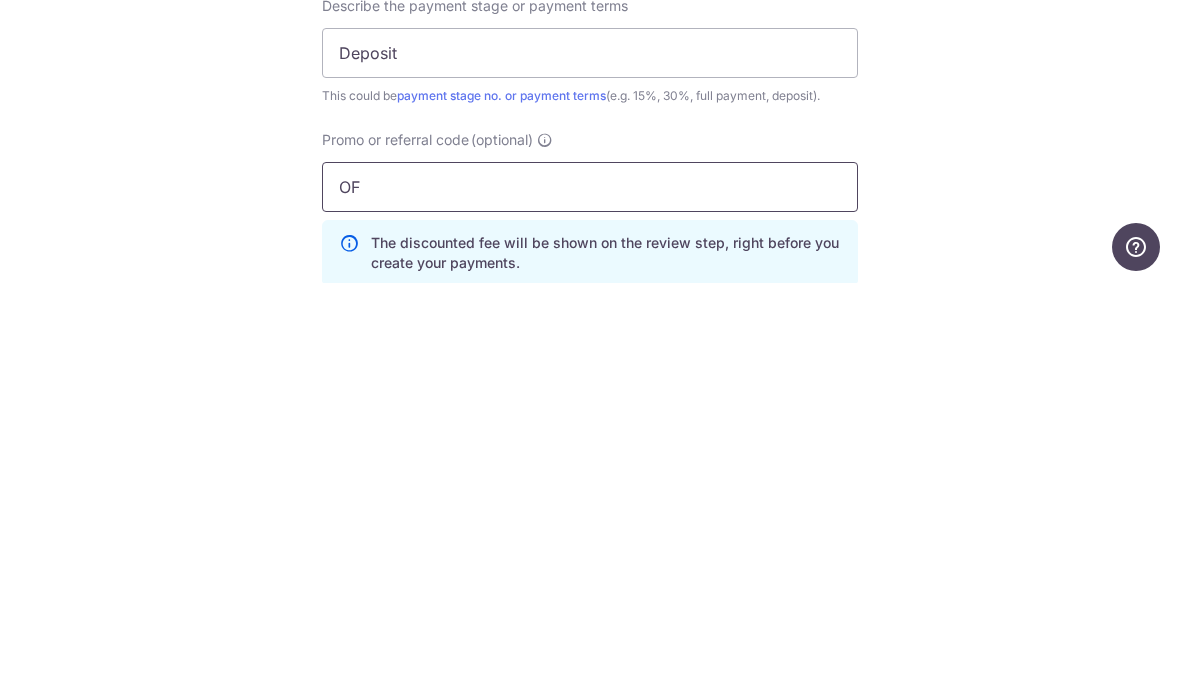 type on "O" 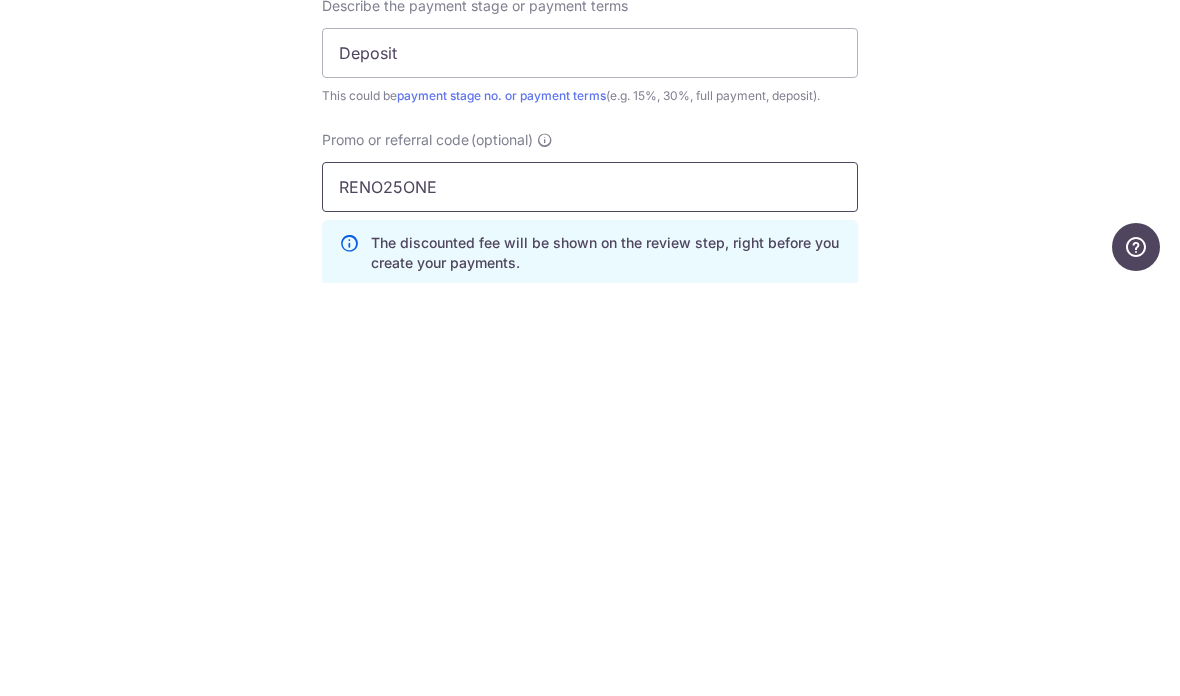 type on "RENO25ONE" 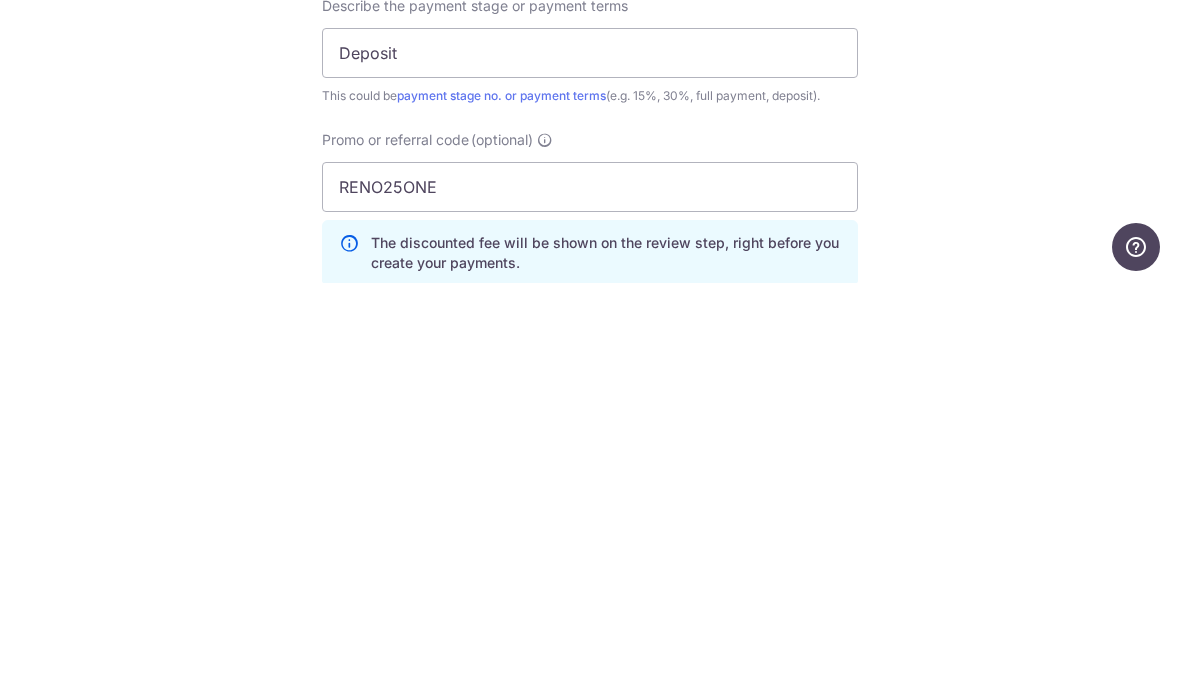 click on "Tell us more about your payment
Enter payment amount
SGD
200.00
200.00
Recipient added successfully!
Select Card
**** 0768
Add credit card
Your Cards
**** 0768
Secure 256-bit SSL
Text
New card details
Card
Secure 256-bit SSL" at bounding box center (590, 71) 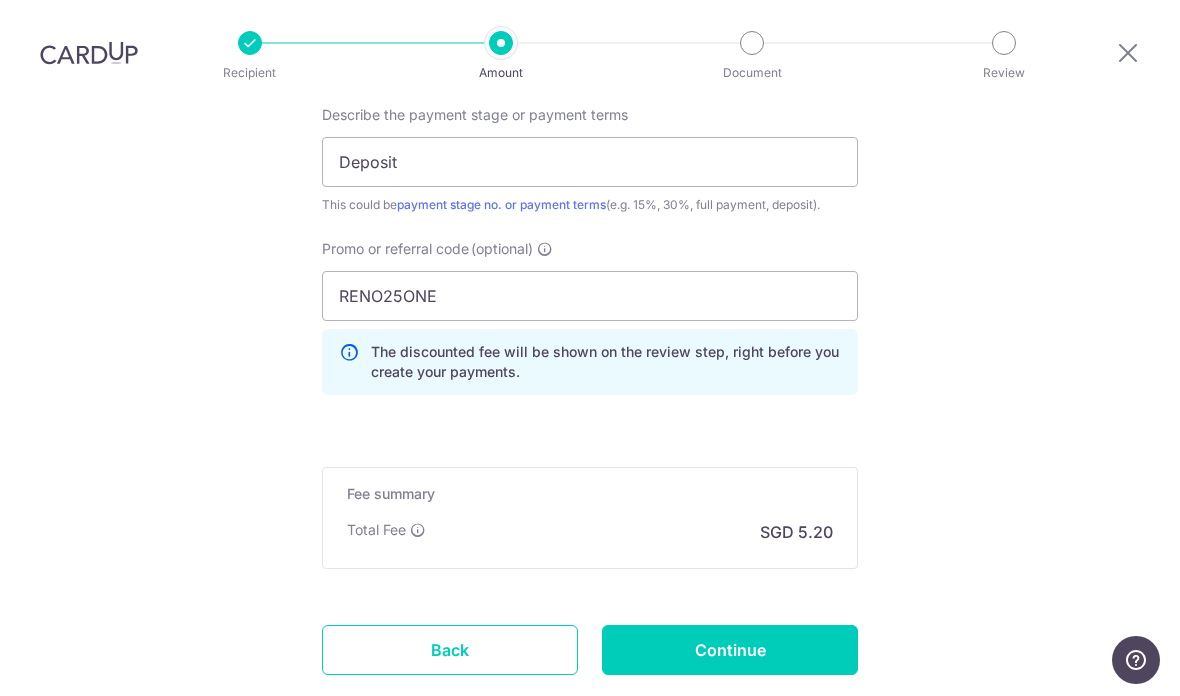 scroll, scrollTop: 1403, scrollLeft: 0, axis: vertical 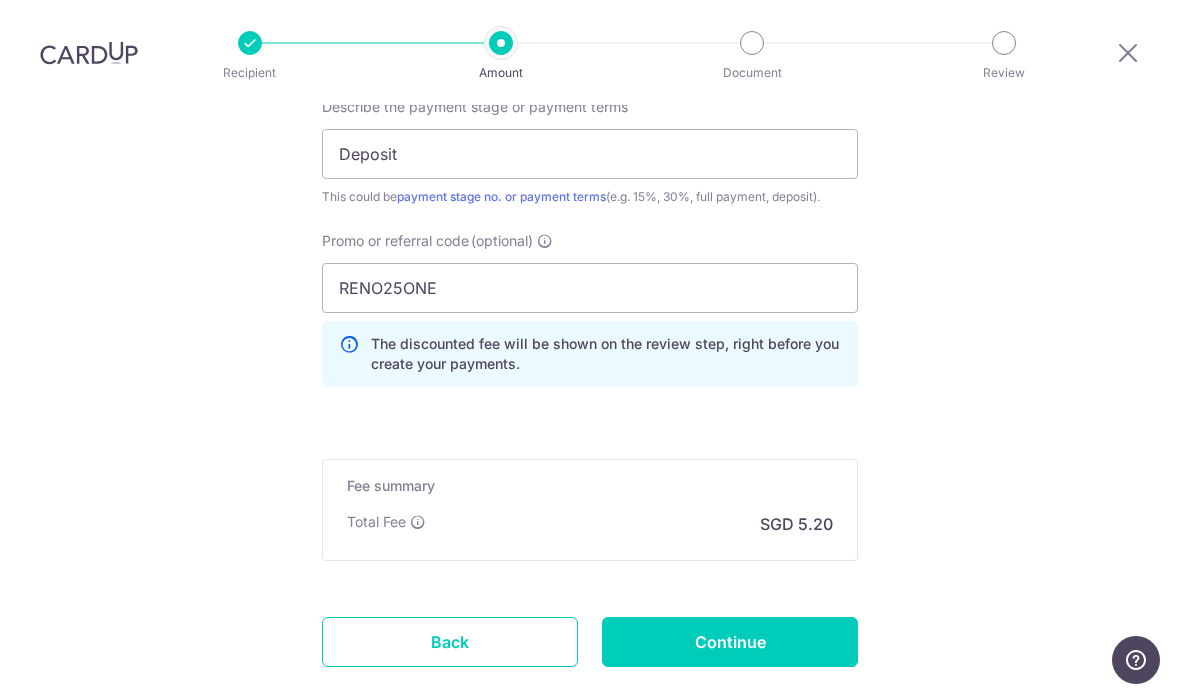 click on "Continue" at bounding box center [730, 642] 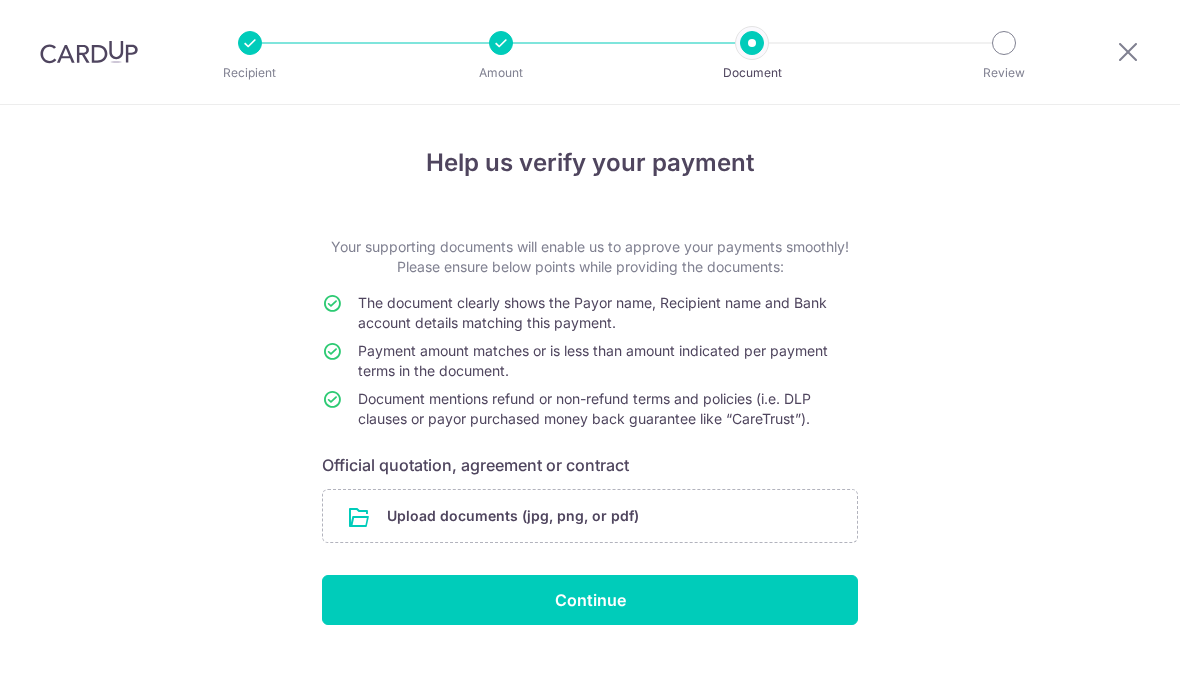 click at bounding box center [590, 516] 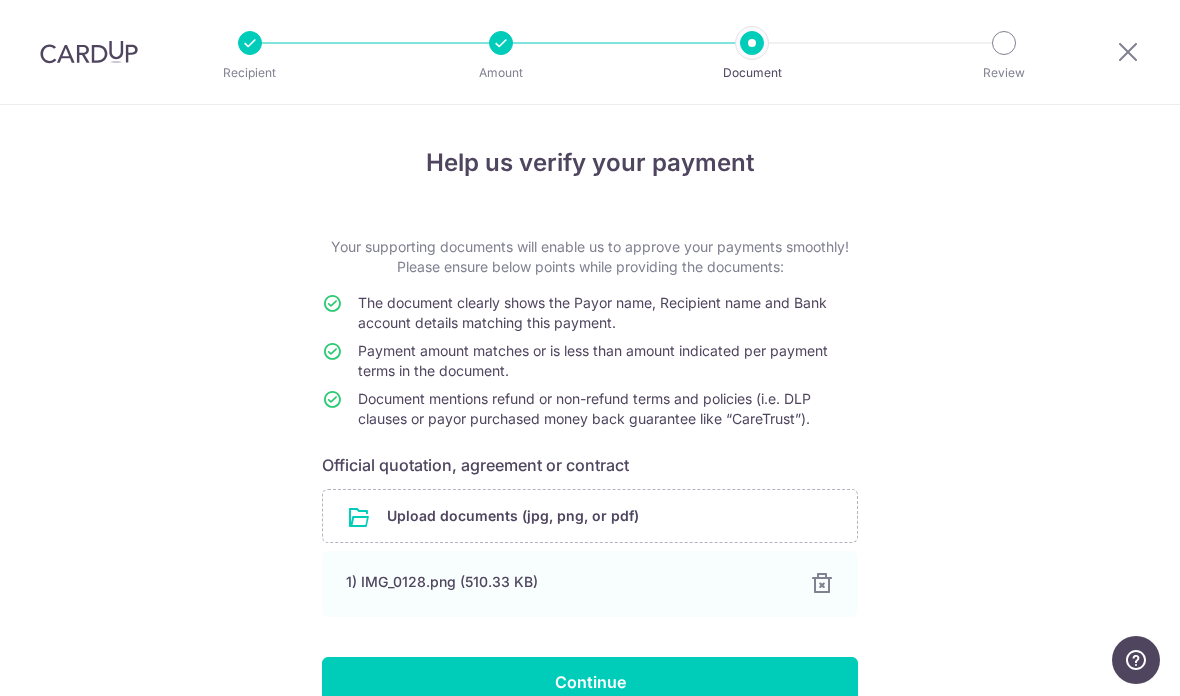 click at bounding box center [590, 516] 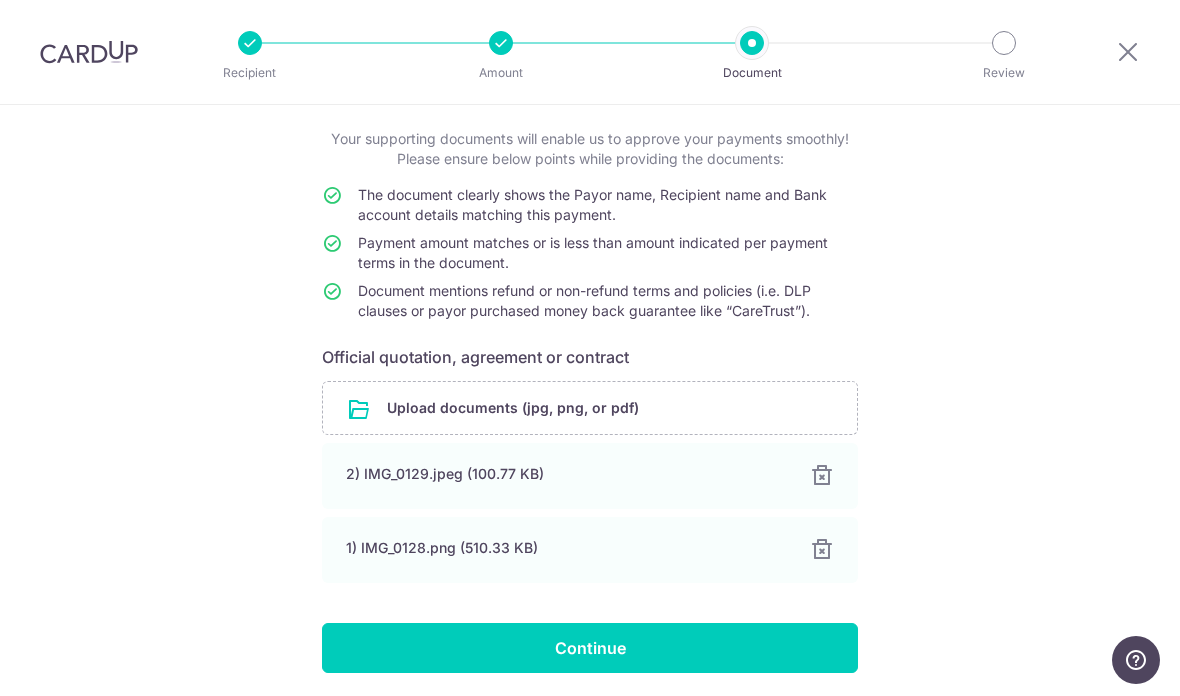 scroll, scrollTop: 107, scrollLeft: 0, axis: vertical 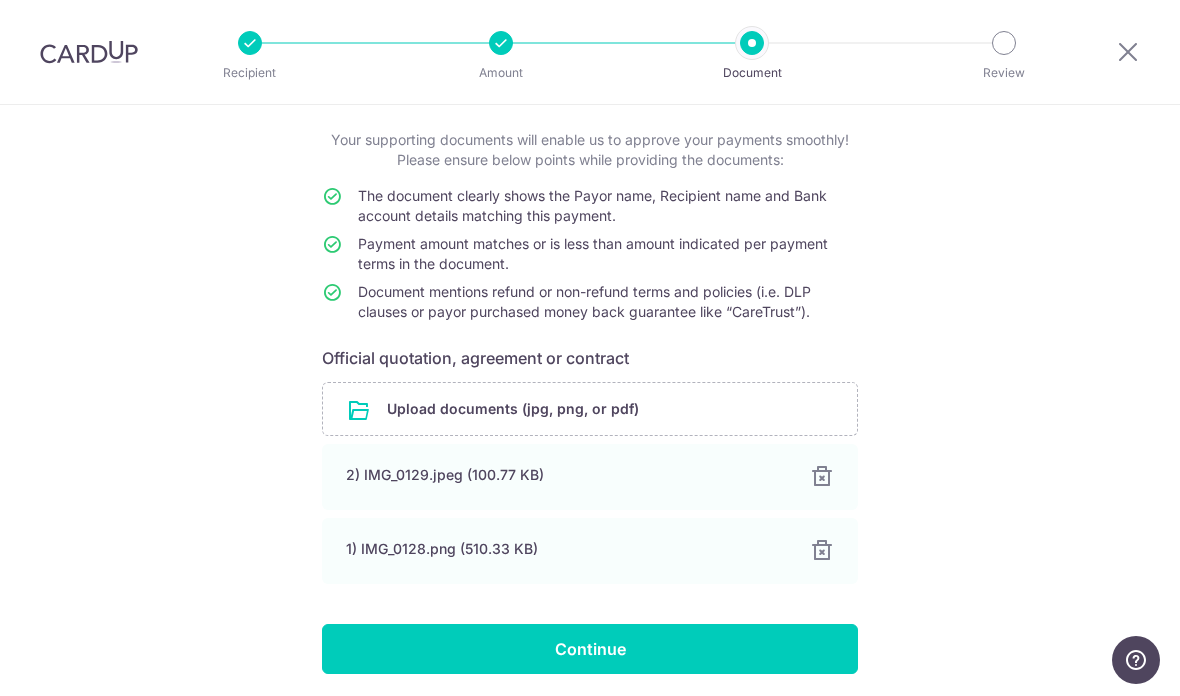click on "Continue" at bounding box center (590, 649) 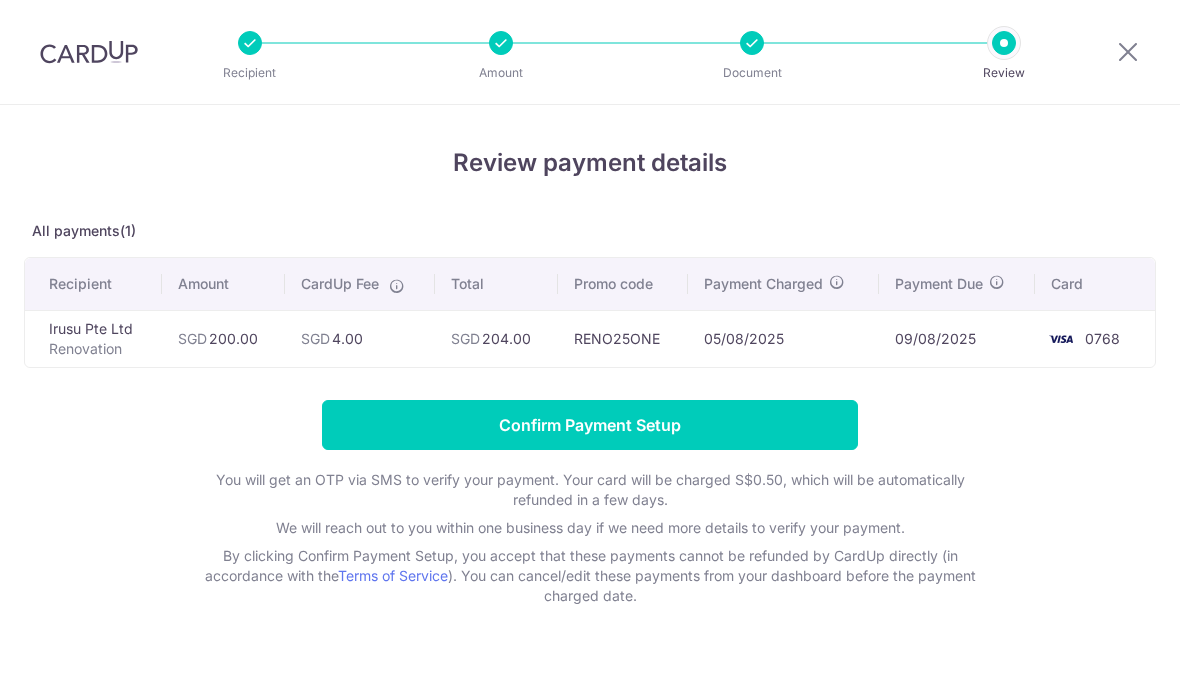 scroll, scrollTop: 0, scrollLeft: 0, axis: both 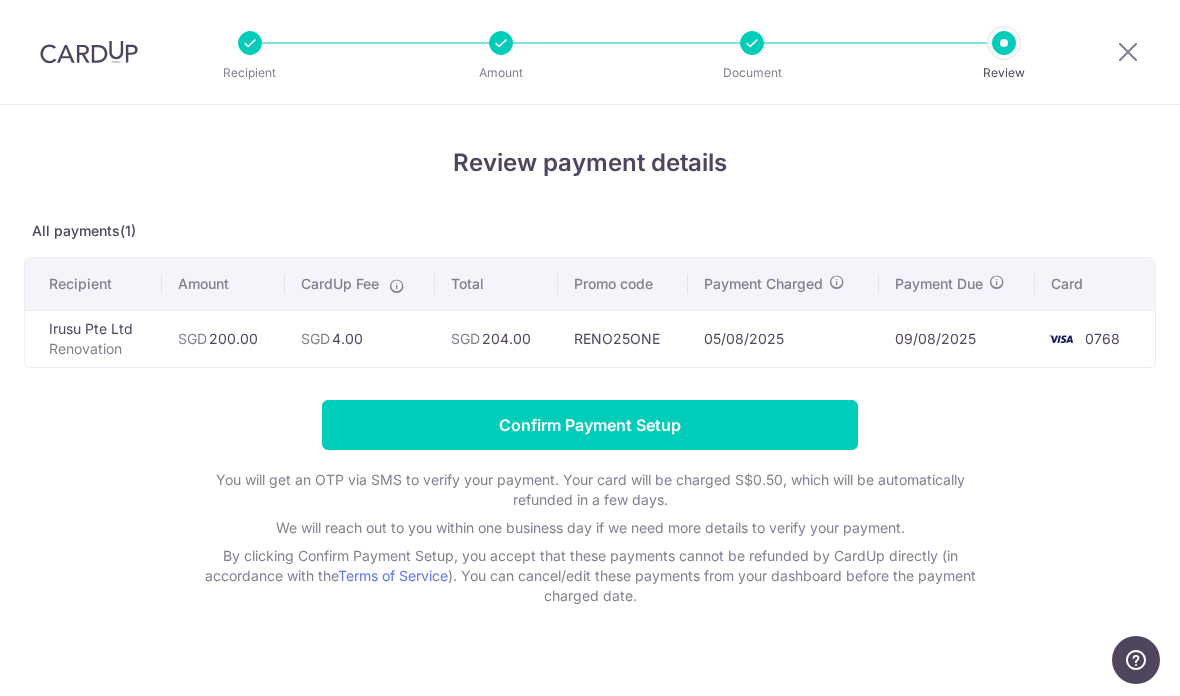click on "Confirm Payment Setup" at bounding box center [590, 425] 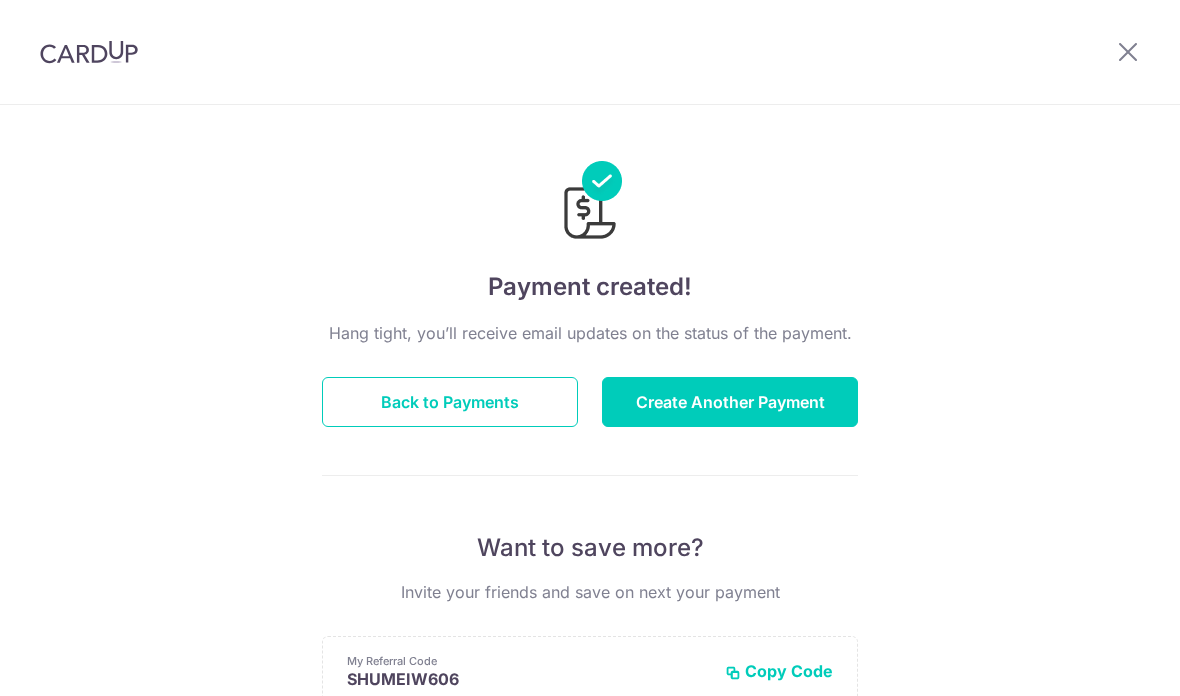 scroll, scrollTop: 0, scrollLeft: 0, axis: both 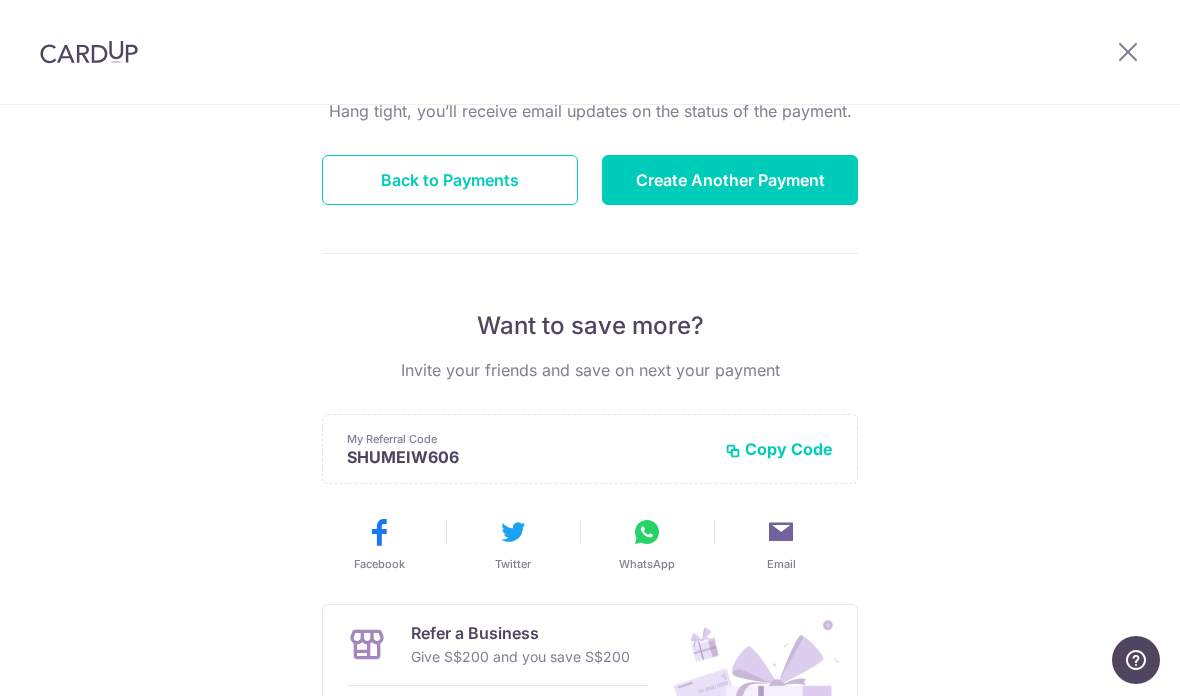 click on "Back to Payments" at bounding box center [450, 180] 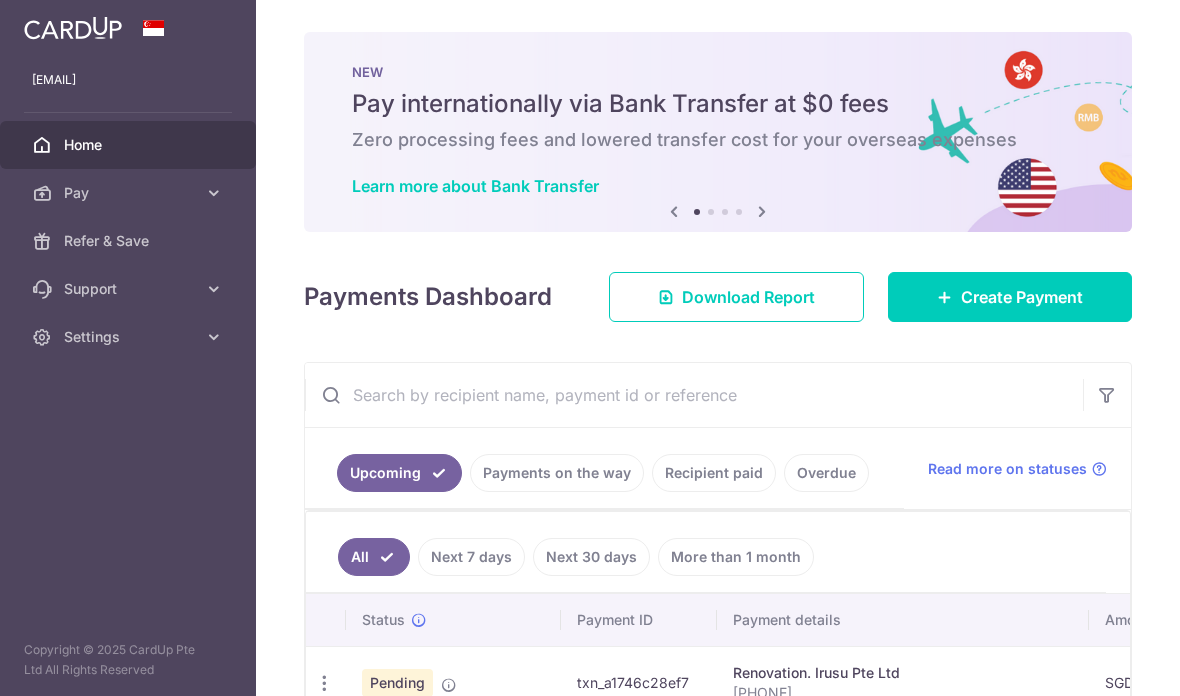 scroll, scrollTop: 0, scrollLeft: 0, axis: both 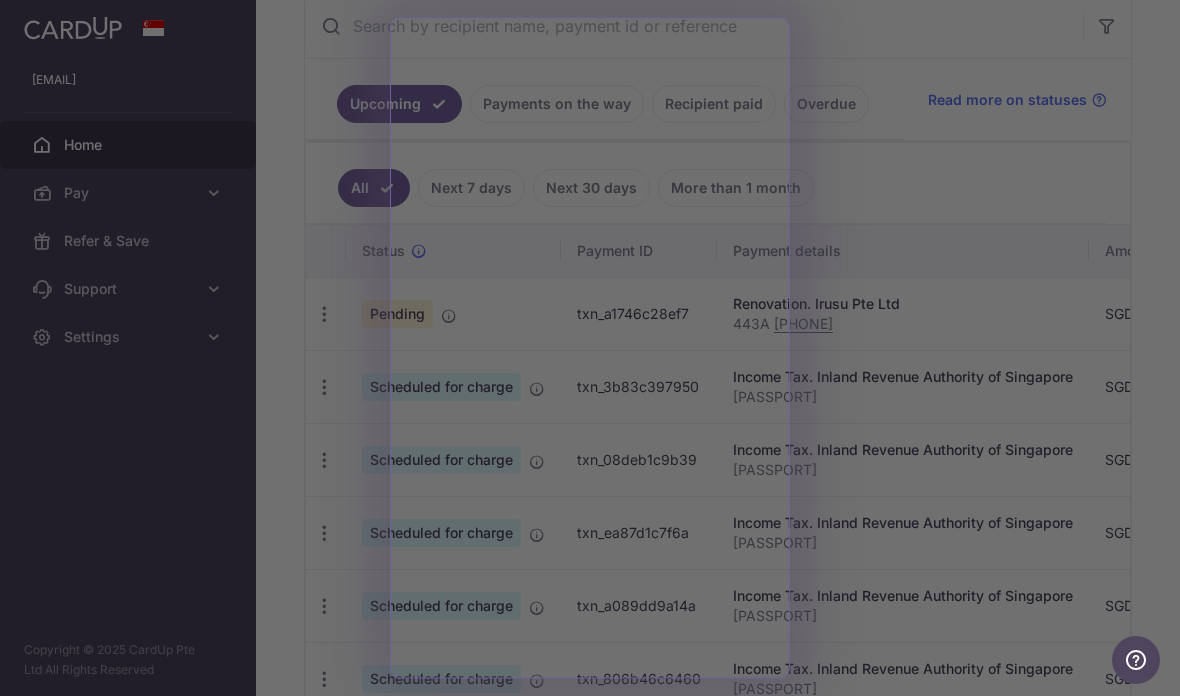 click at bounding box center [596, 351] 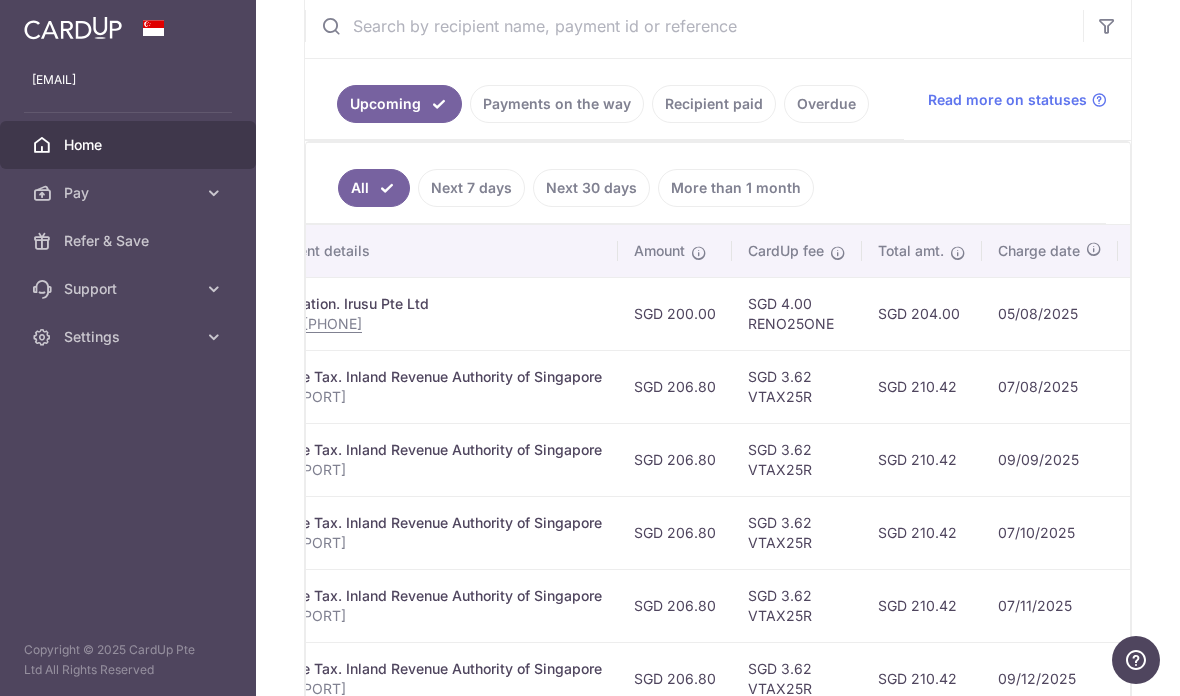 scroll, scrollTop: 0, scrollLeft: 470, axis: horizontal 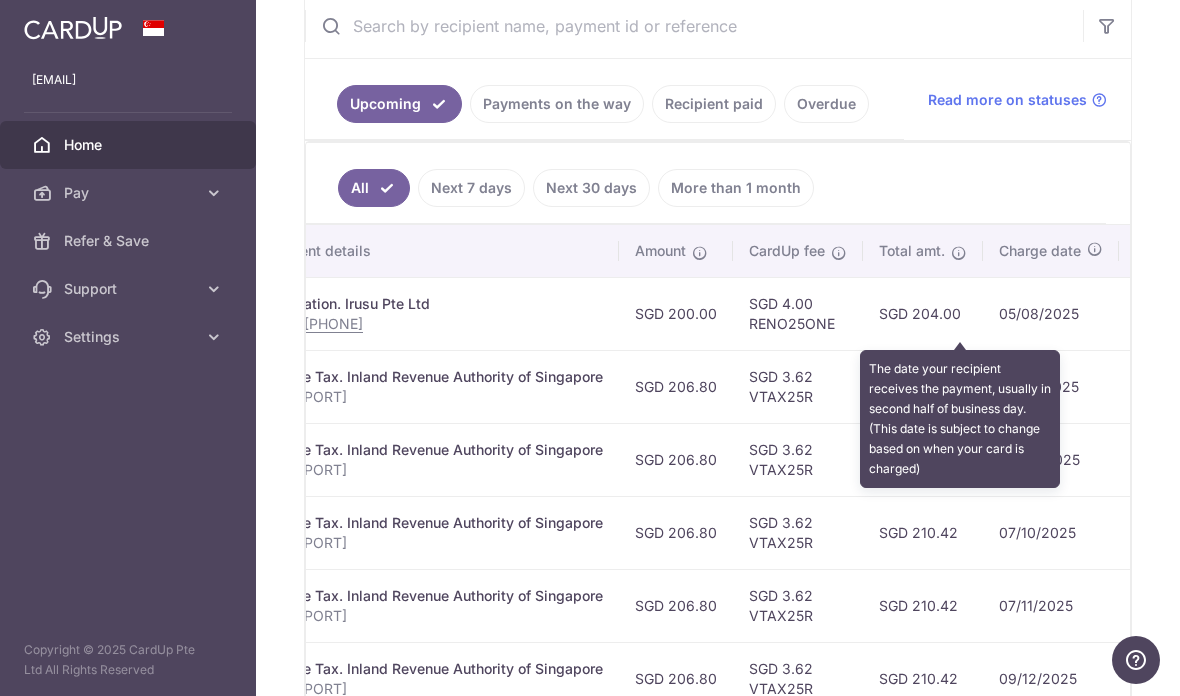 click at bounding box center (1209, 251) 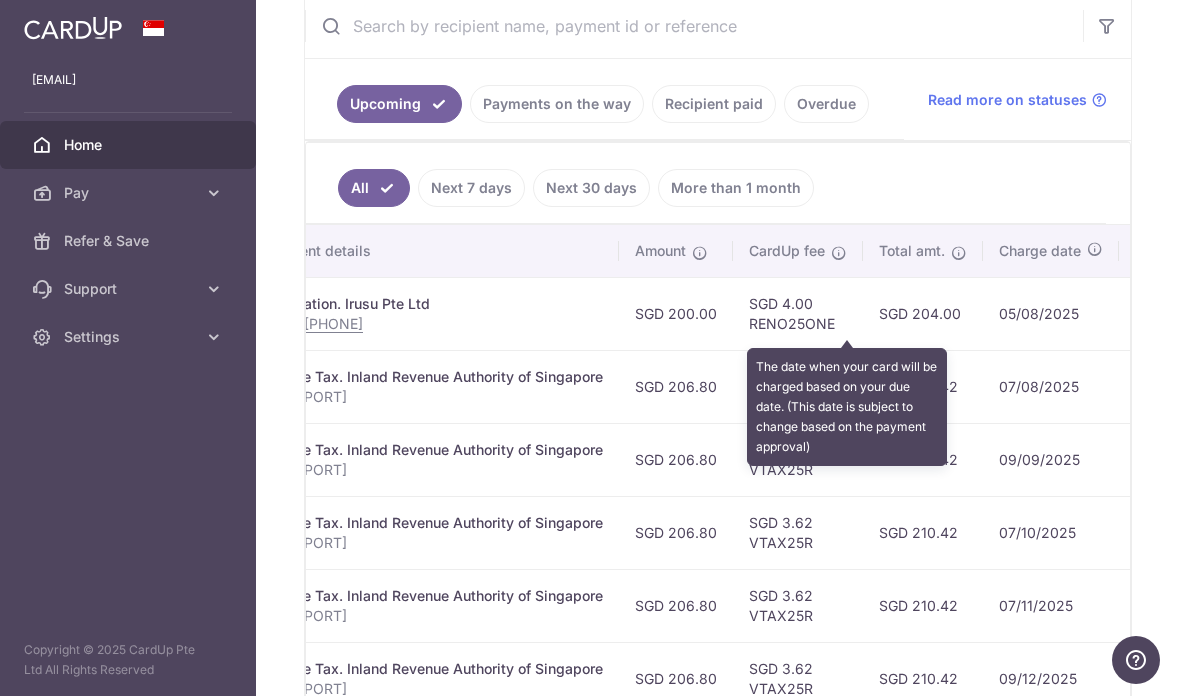 click at bounding box center [1095, 249] 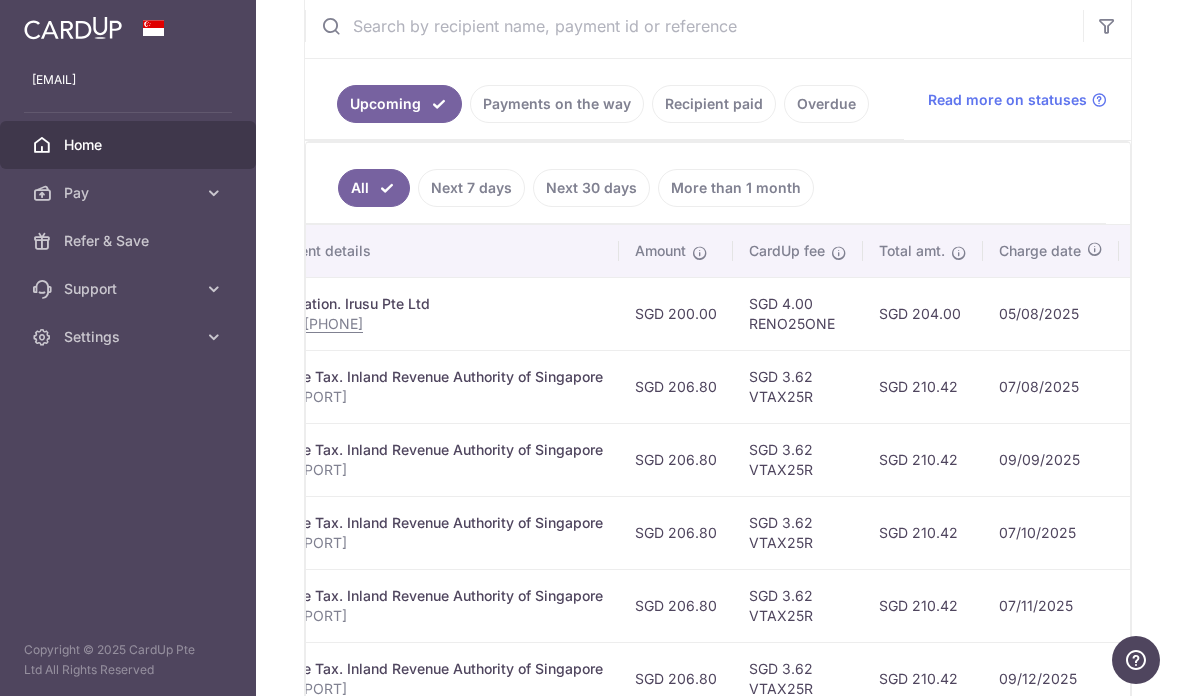 click on "09/09/2025" at bounding box center (1051, 459) 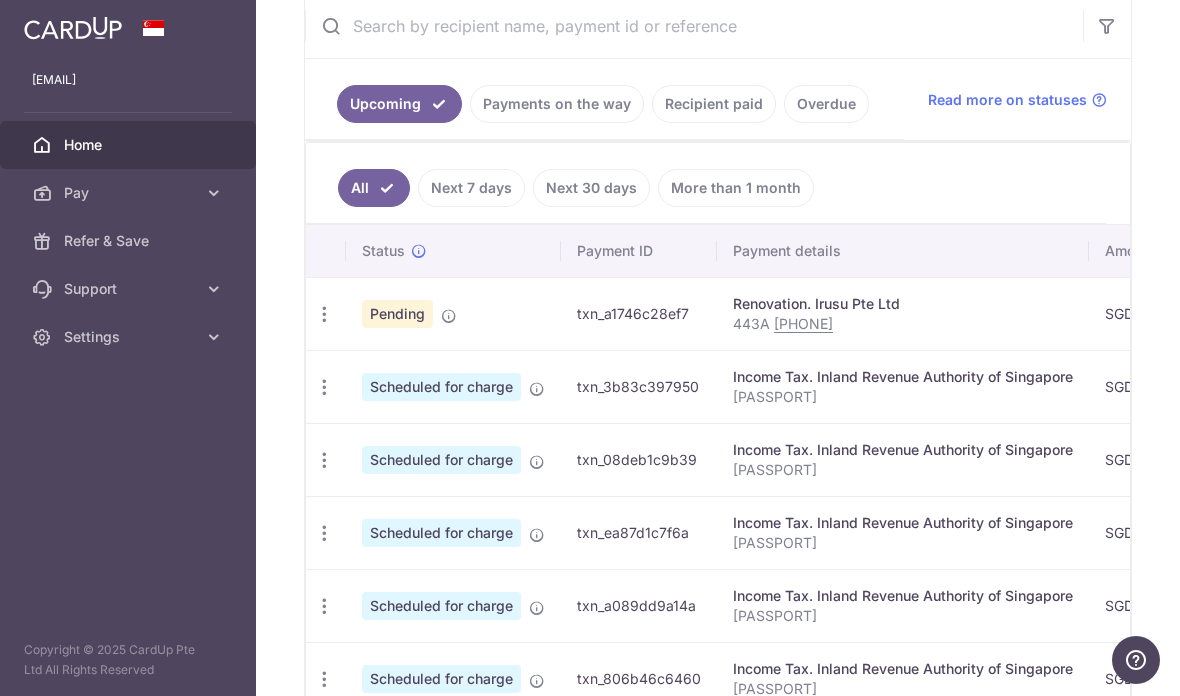 scroll, scrollTop: 0, scrollLeft: 0, axis: both 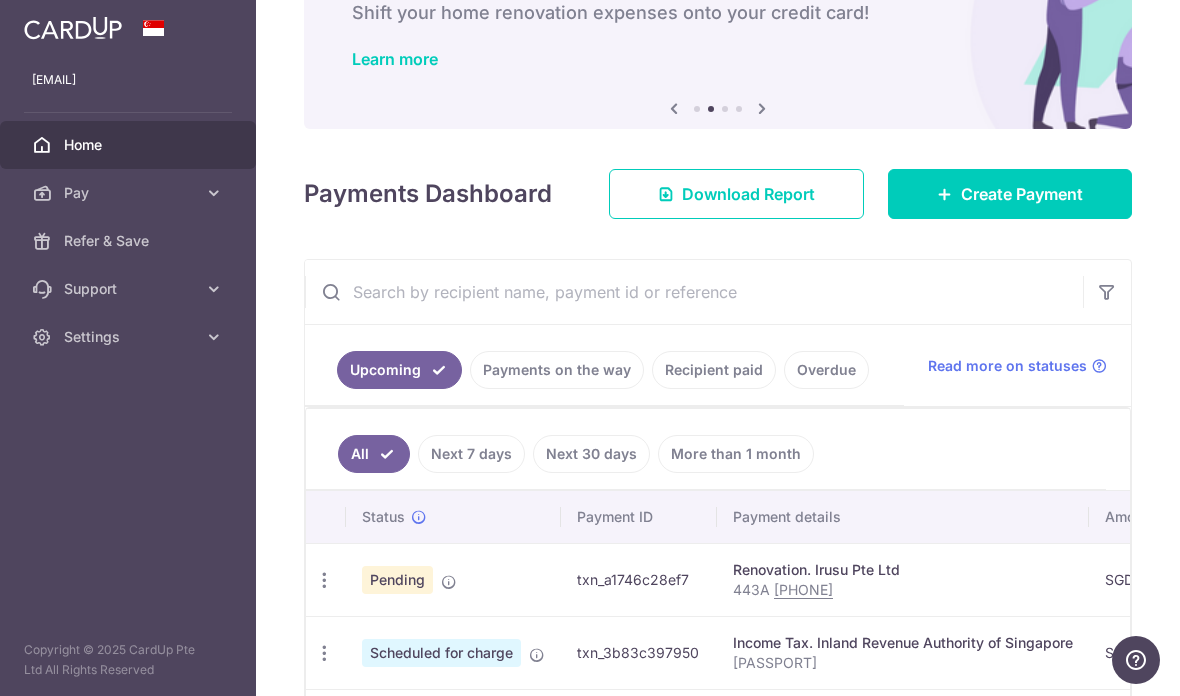 click on "Recipient paid" at bounding box center (714, 370) 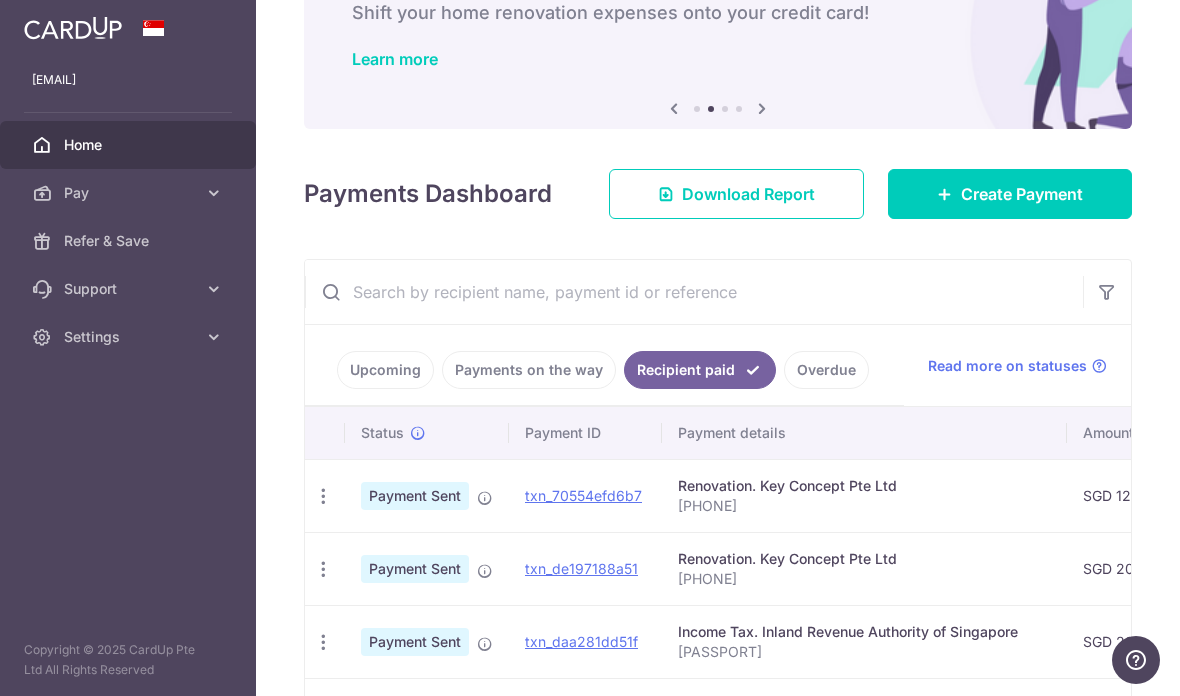 scroll, scrollTop: 0, scrollLeft: 0, axis: both 